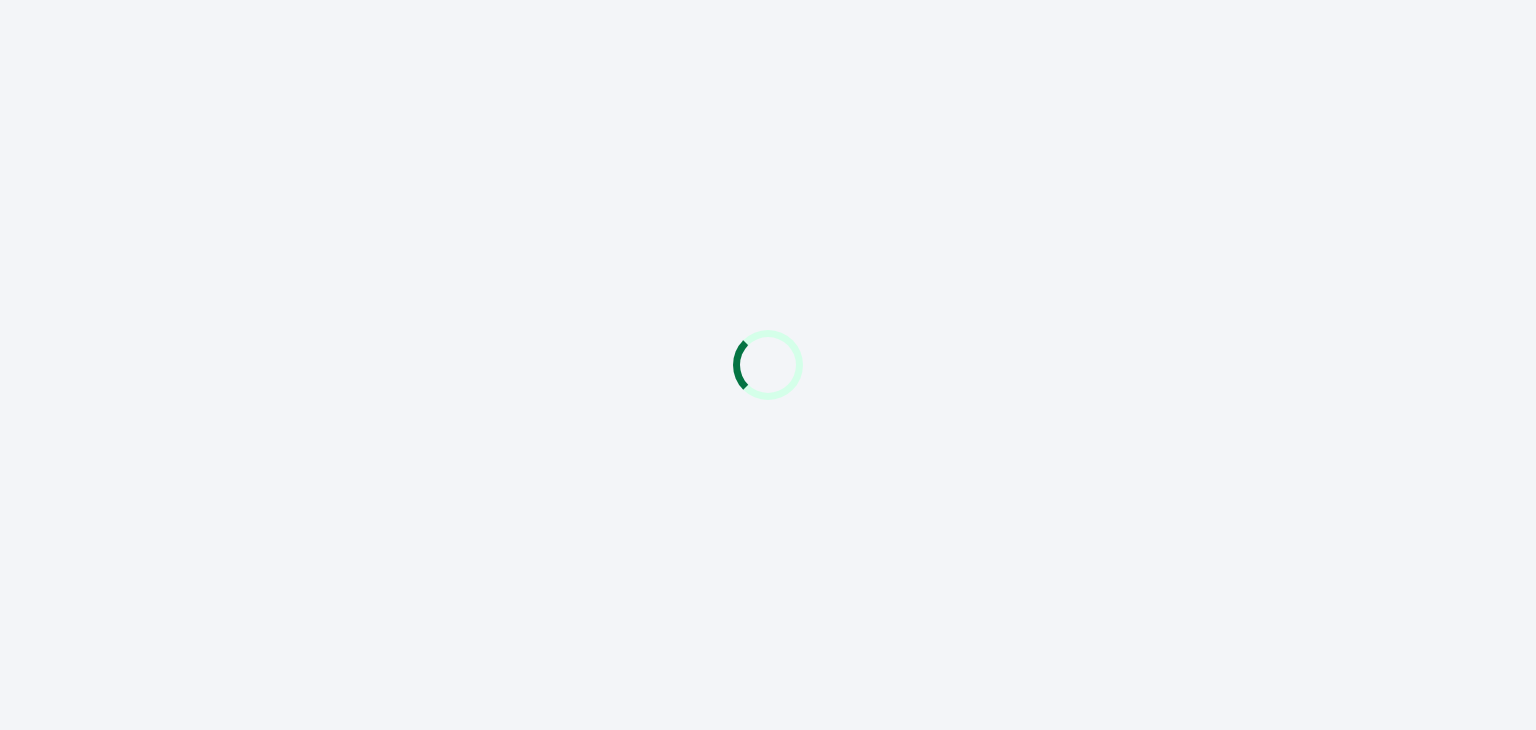 scroll, scrollTop: 0, scrollLeft: 0, axis: both 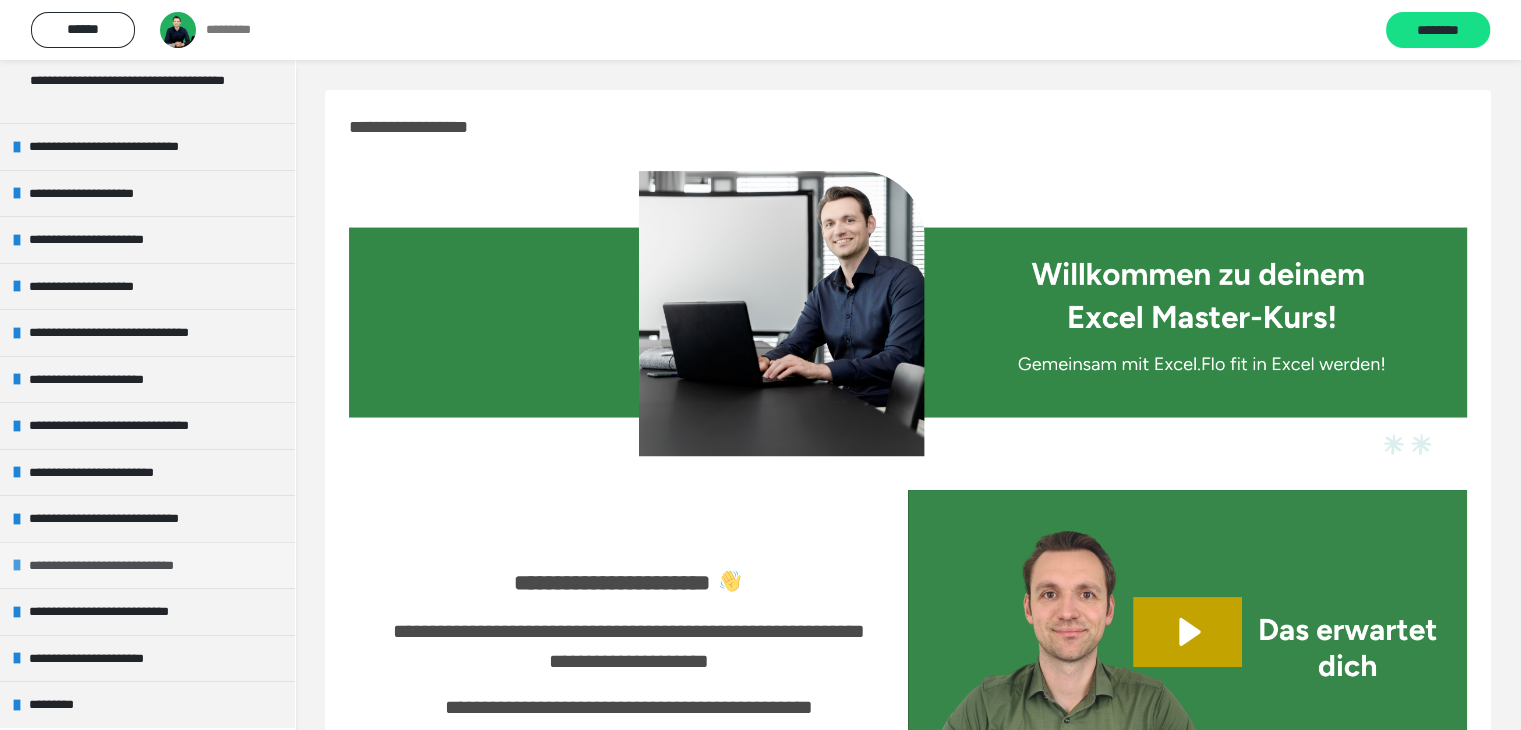 click on "**********" at bounding box center [147, 565] 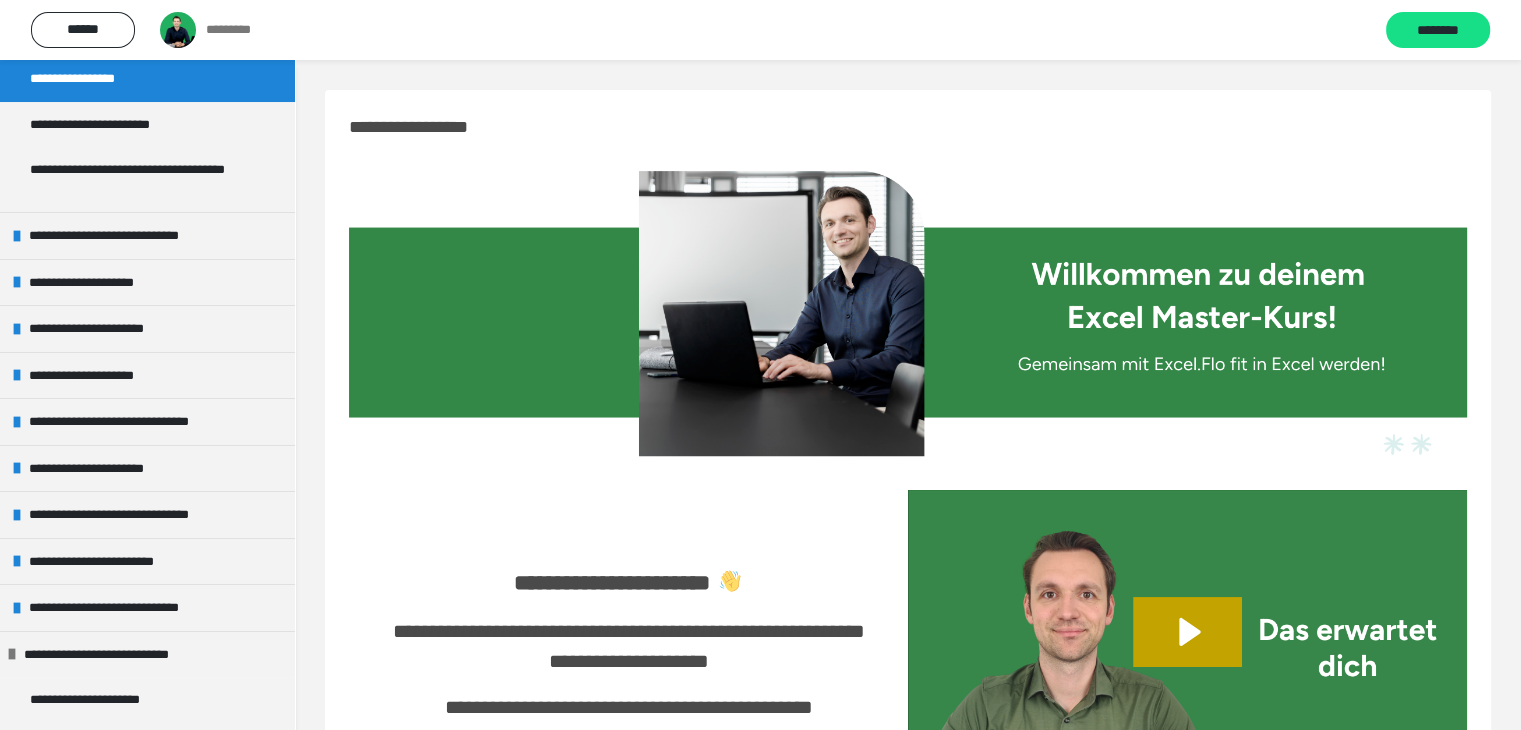 scroll, scrollTop: 151, scrollLeft: 0, axis: vertical 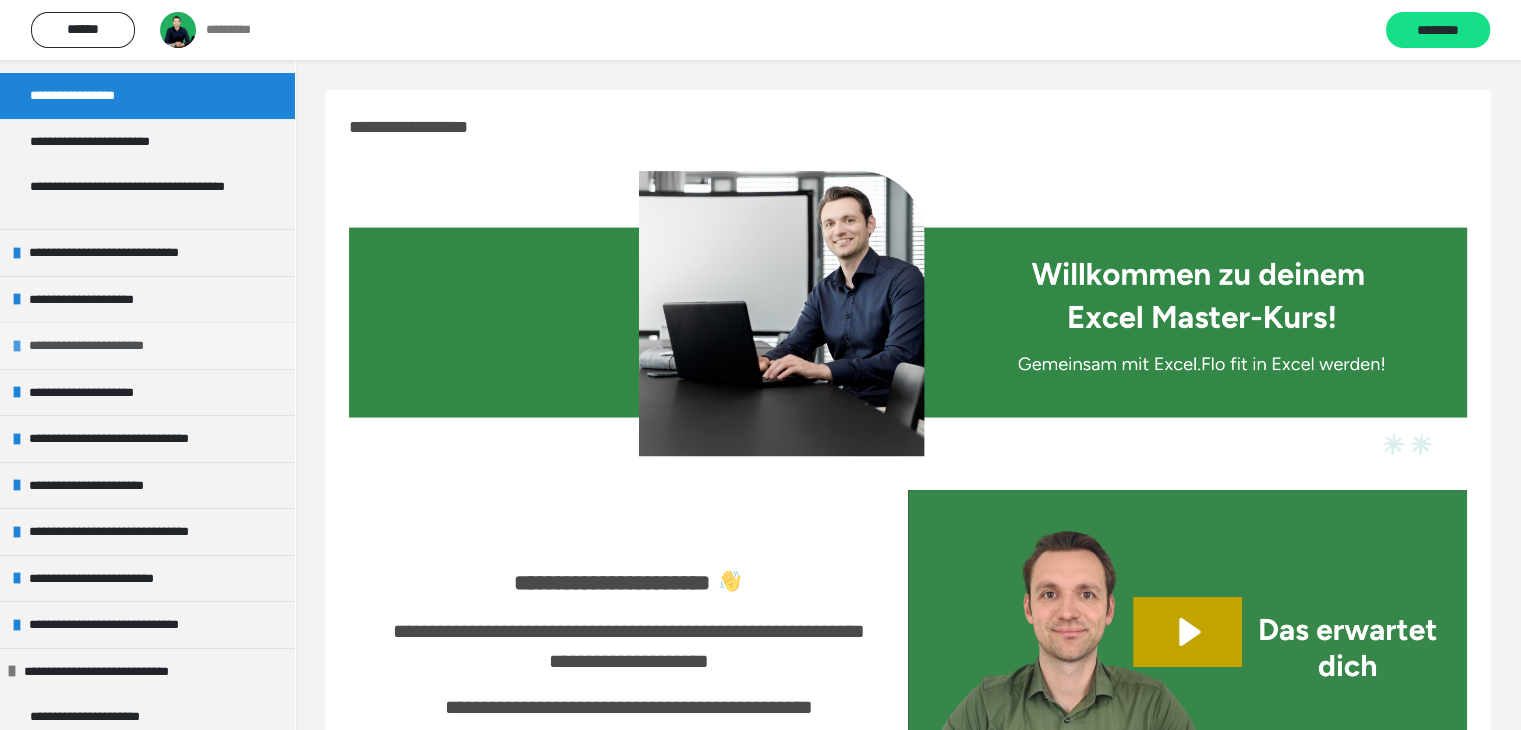 click on "**********" at bounding box center [101, 346] 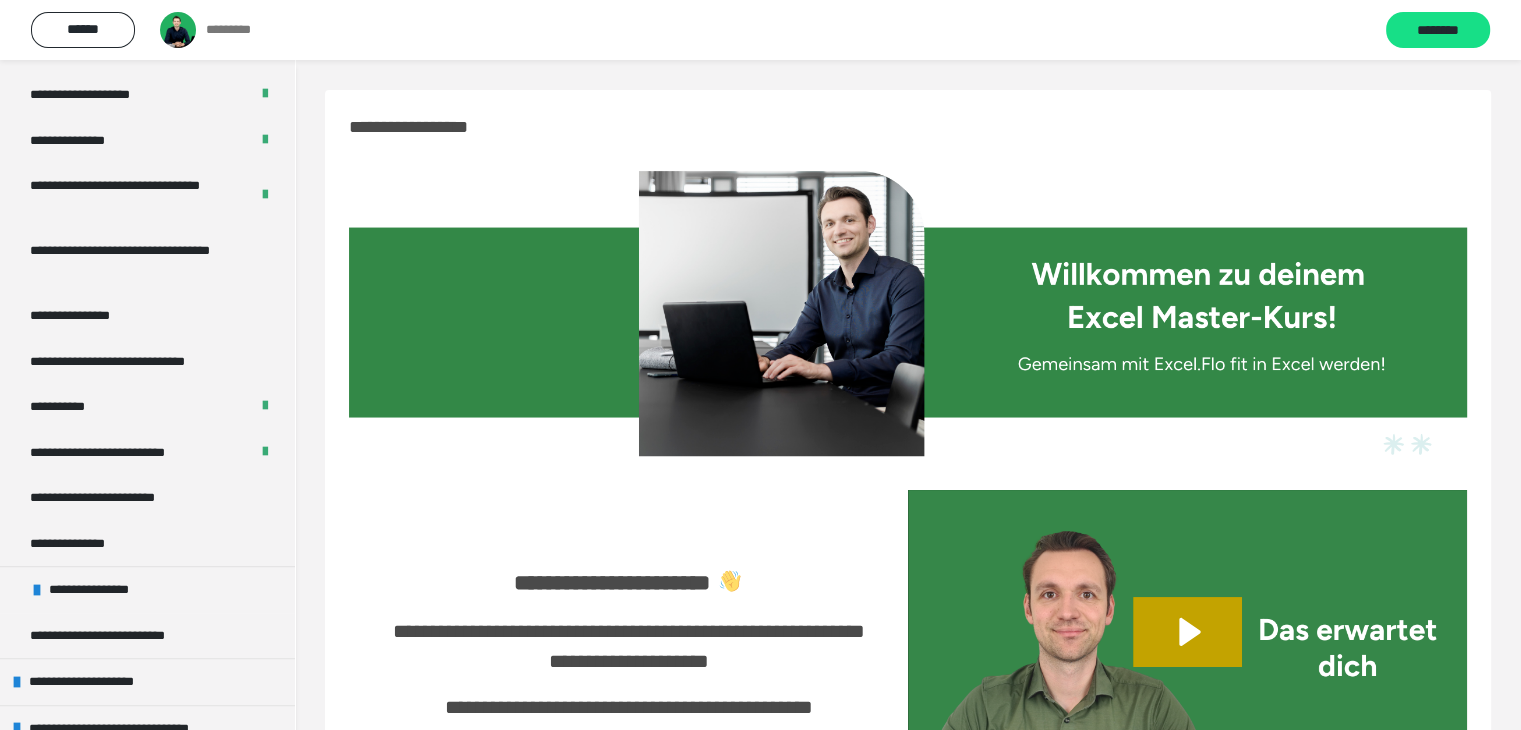 scroll, scrollTop: 500, scrollLeft: 0, axis: vertical 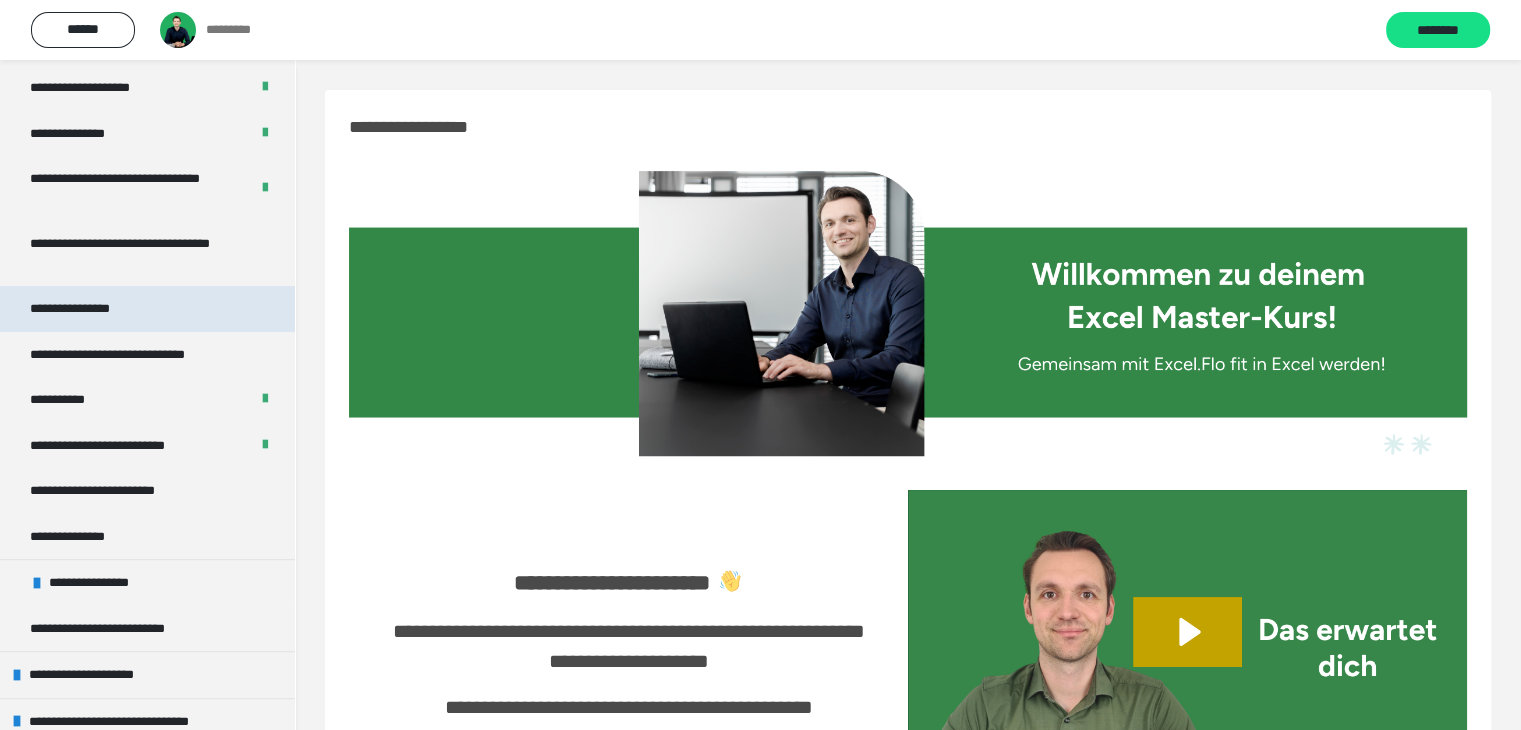 click on "**********" at bounding box center [86, 309] 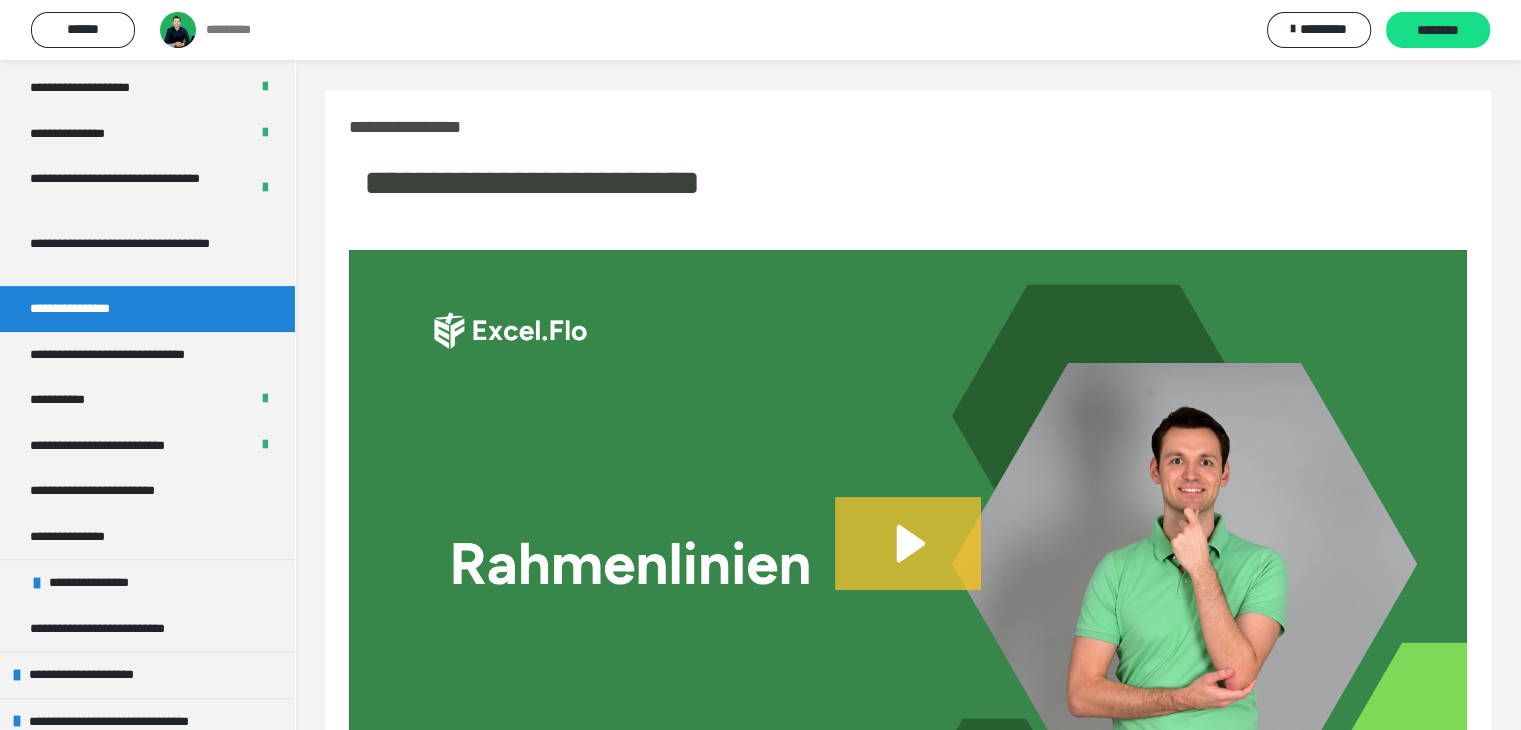 click 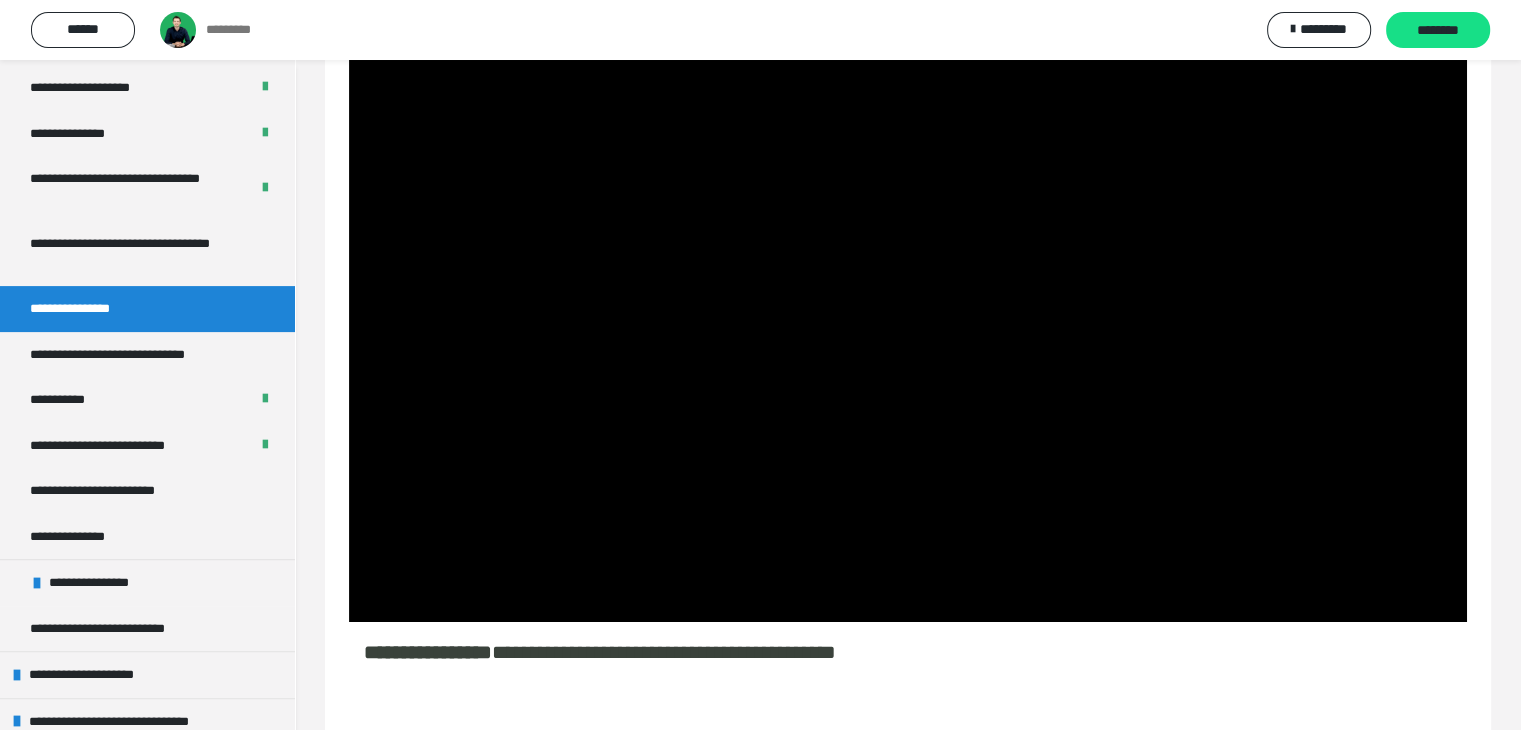 scroll, scrollTop: 260, scrollLeft: 0, axis: vertical 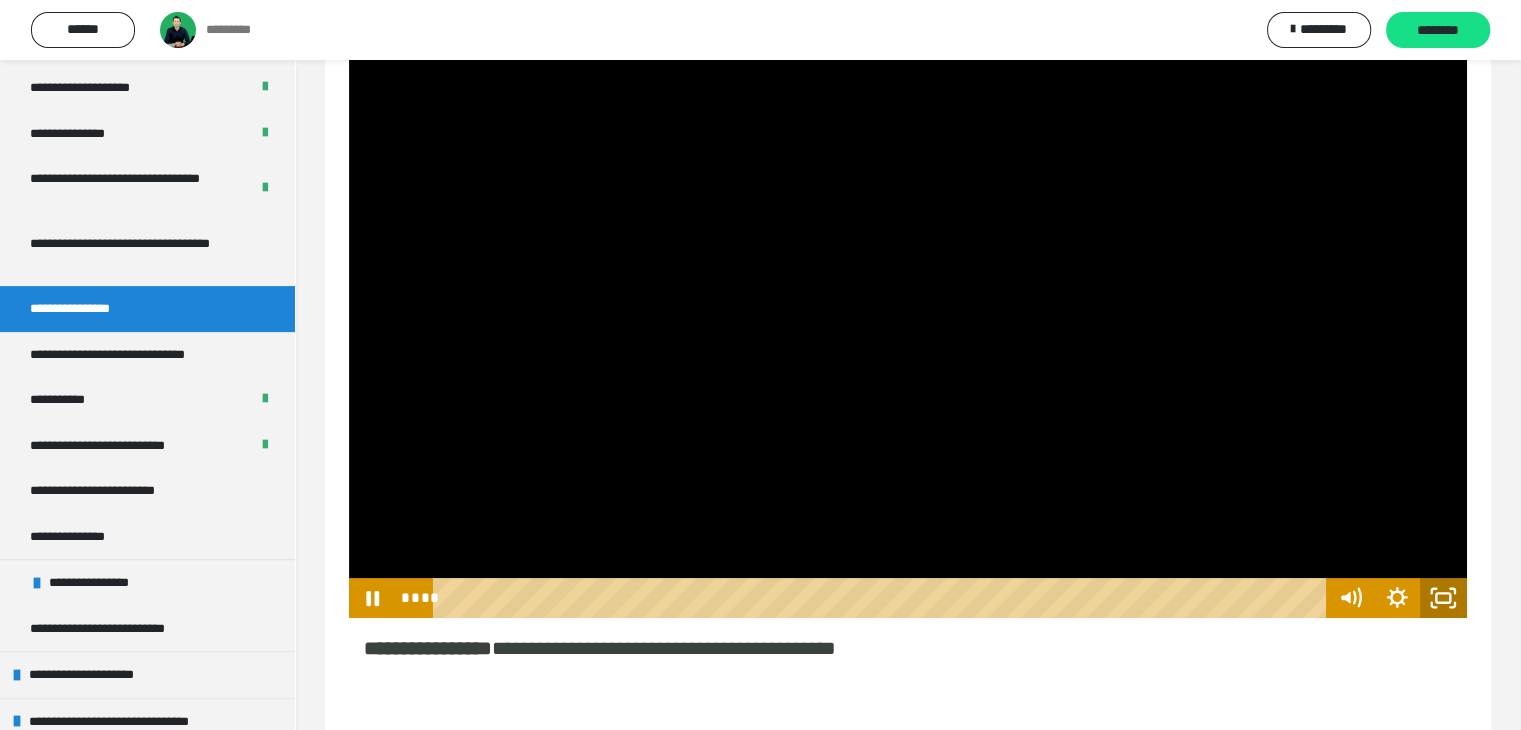 click 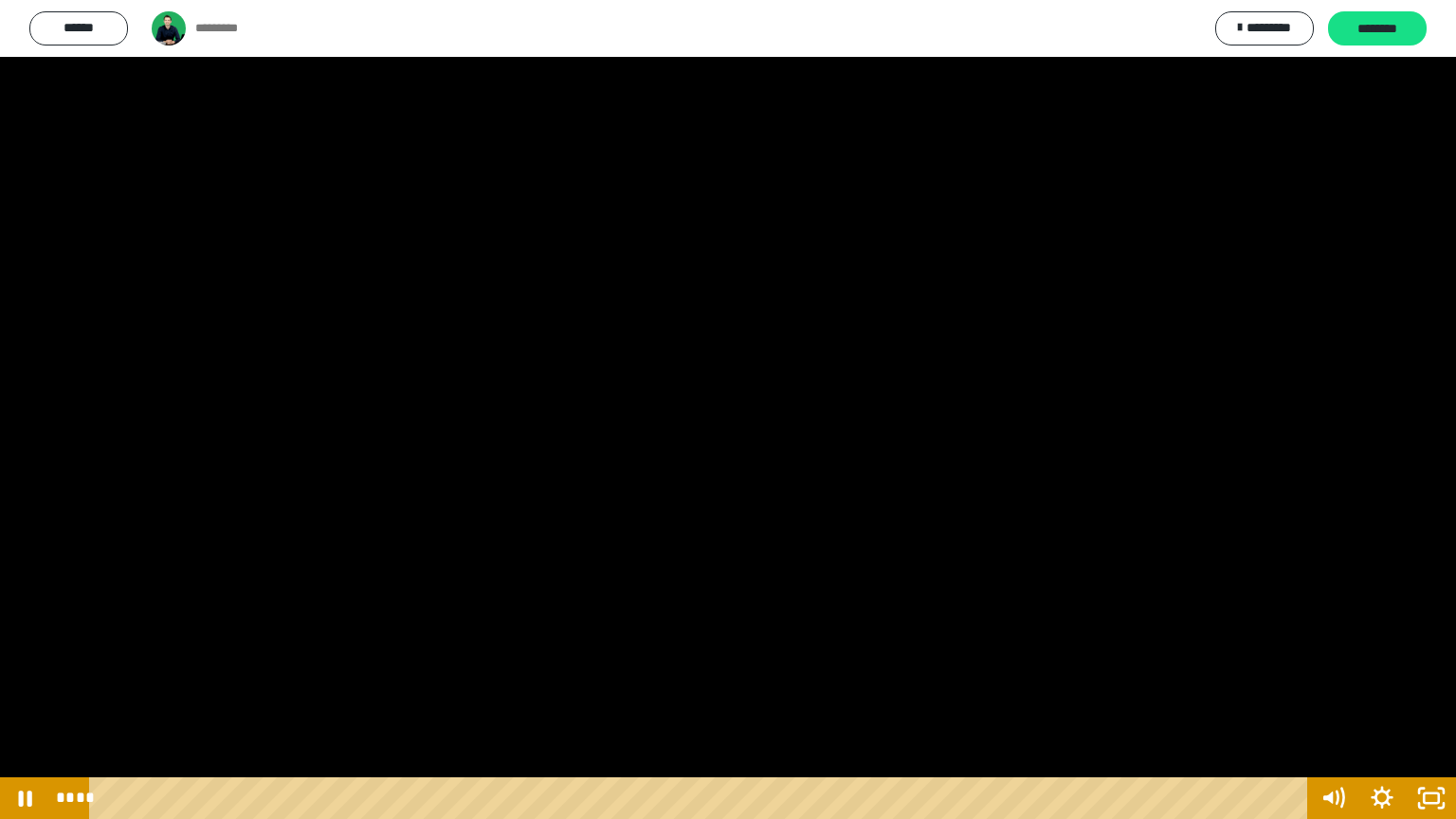click at bounding box center (728, 410) 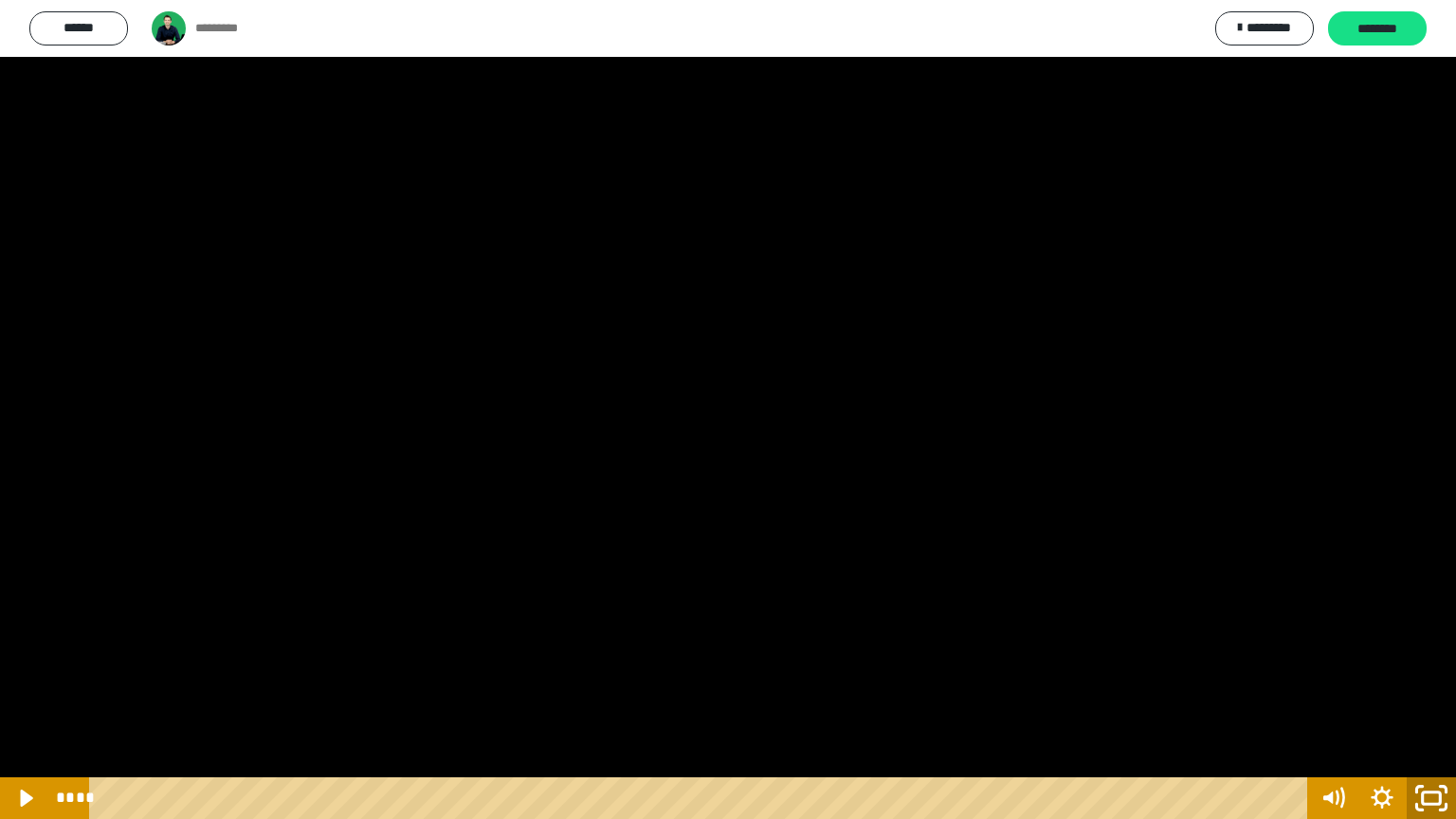 click 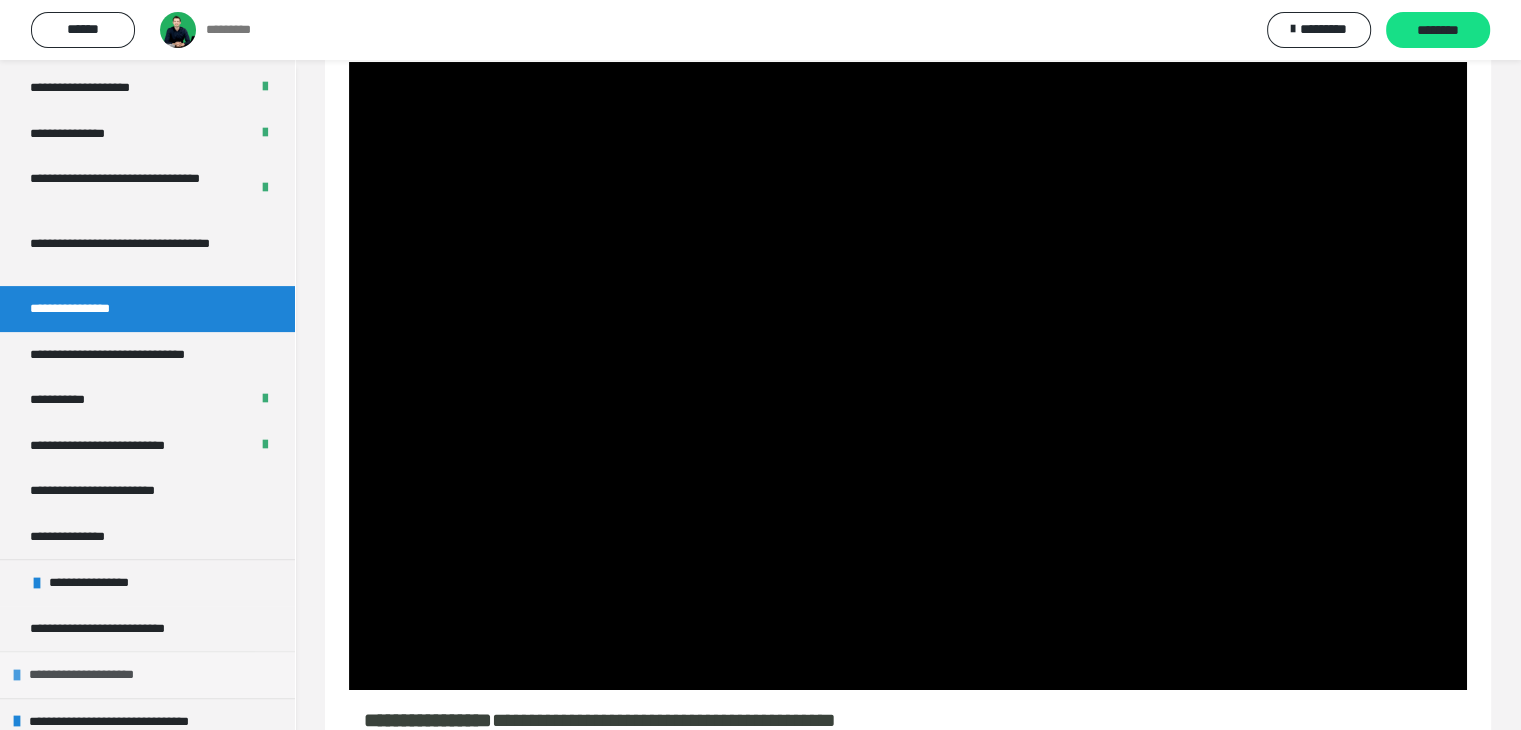 click on "**********" at bounding box center (94, 675) 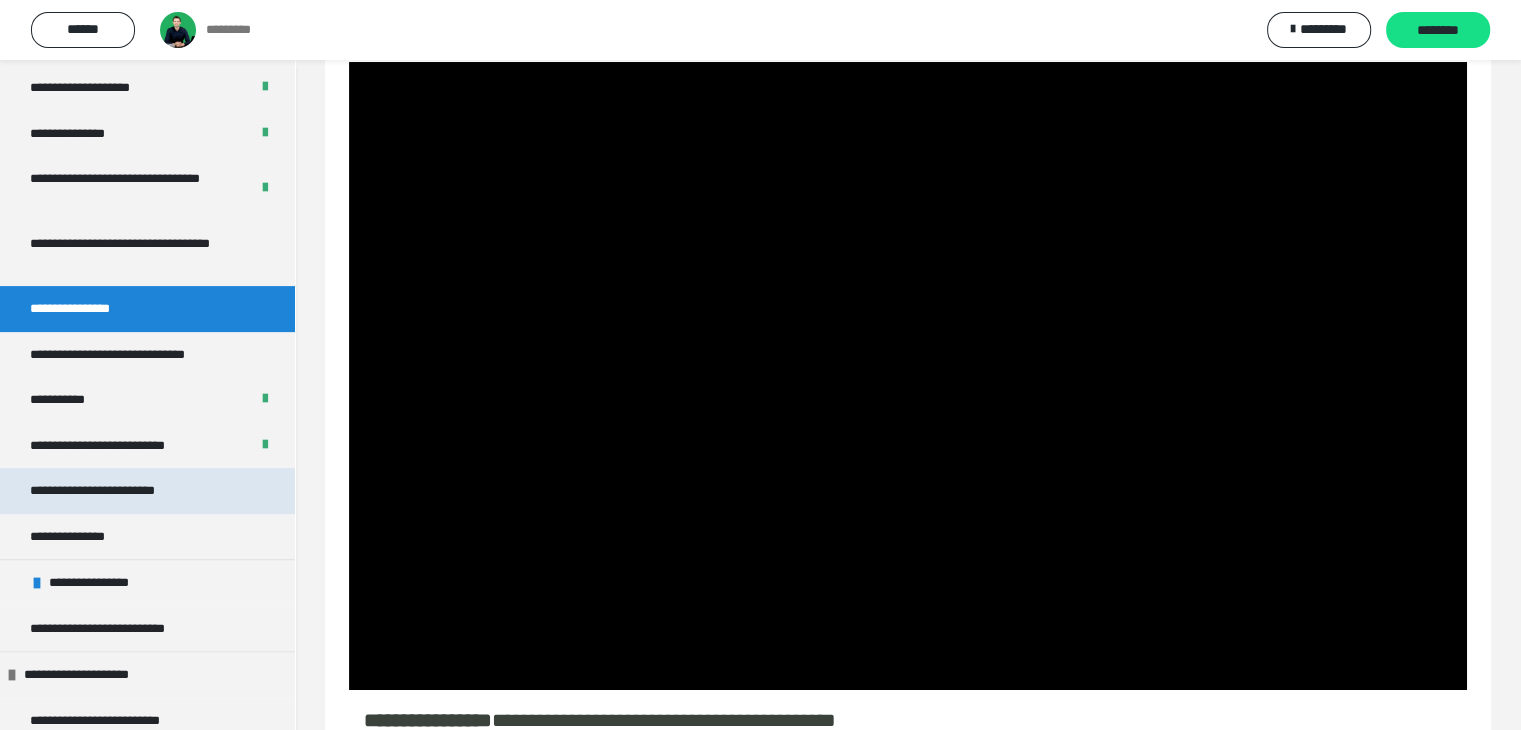 click on "**********" at bounding box center [147, 491] 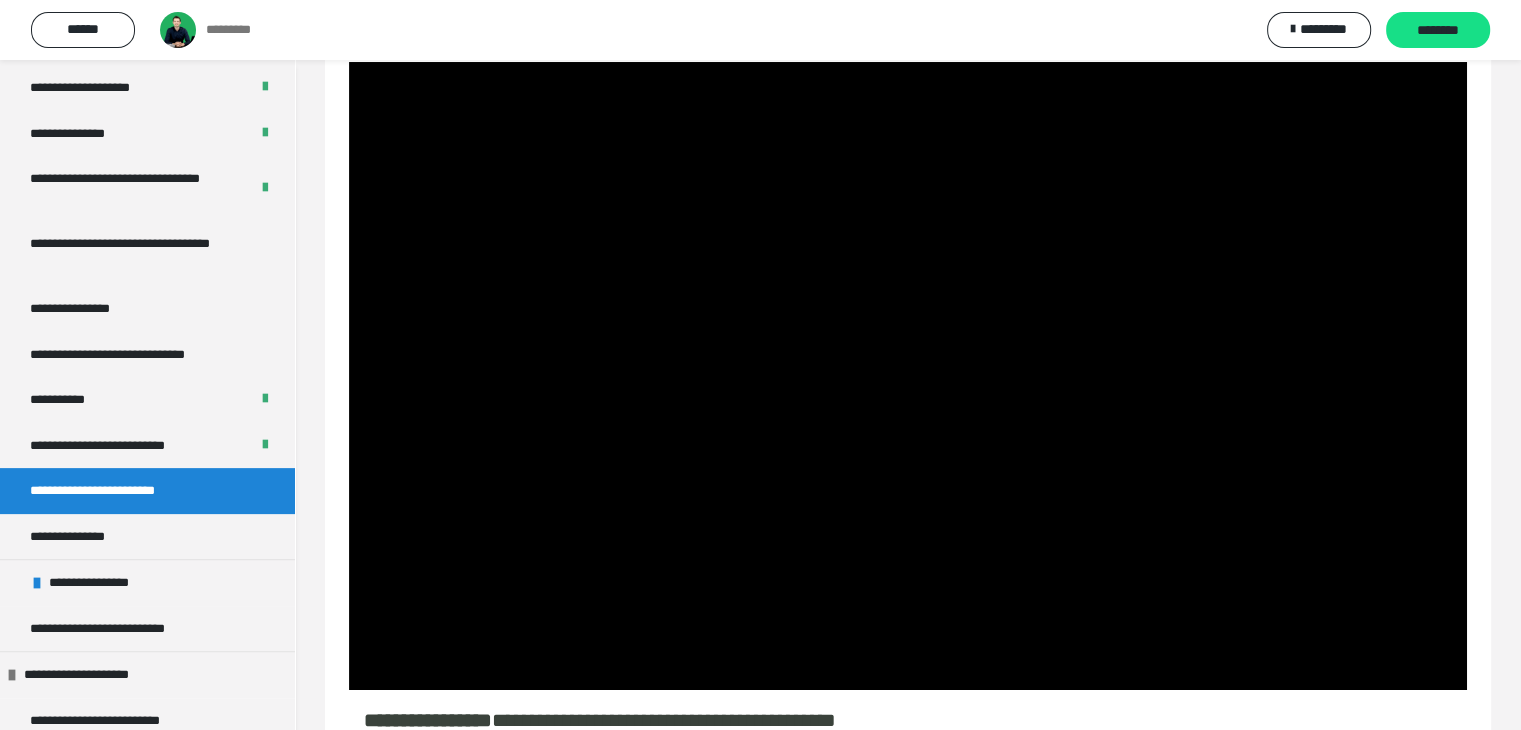 scroll, scrollTop: 60, scrollLeft: 0, axis: vertical 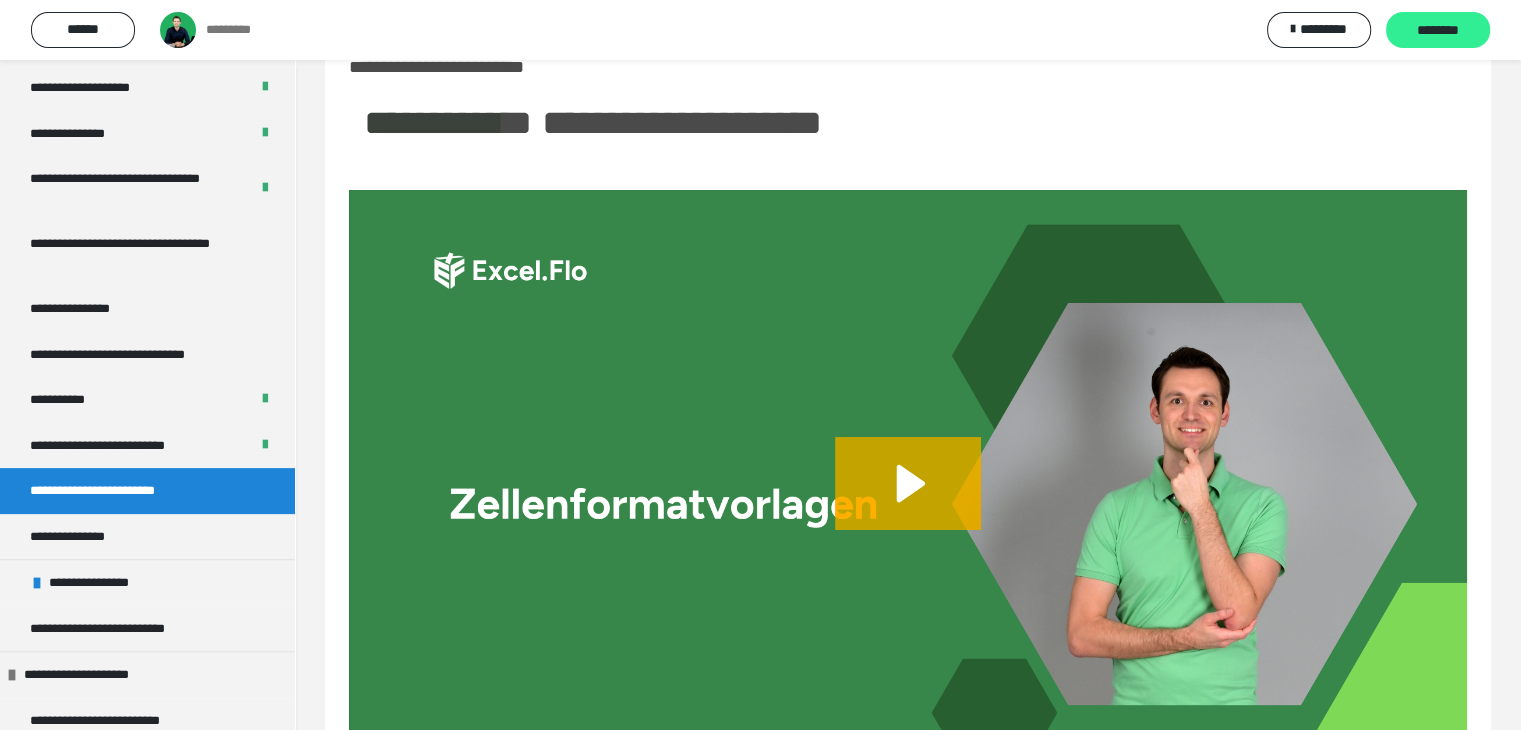 click on "********" at bounding box center (1438, 31) 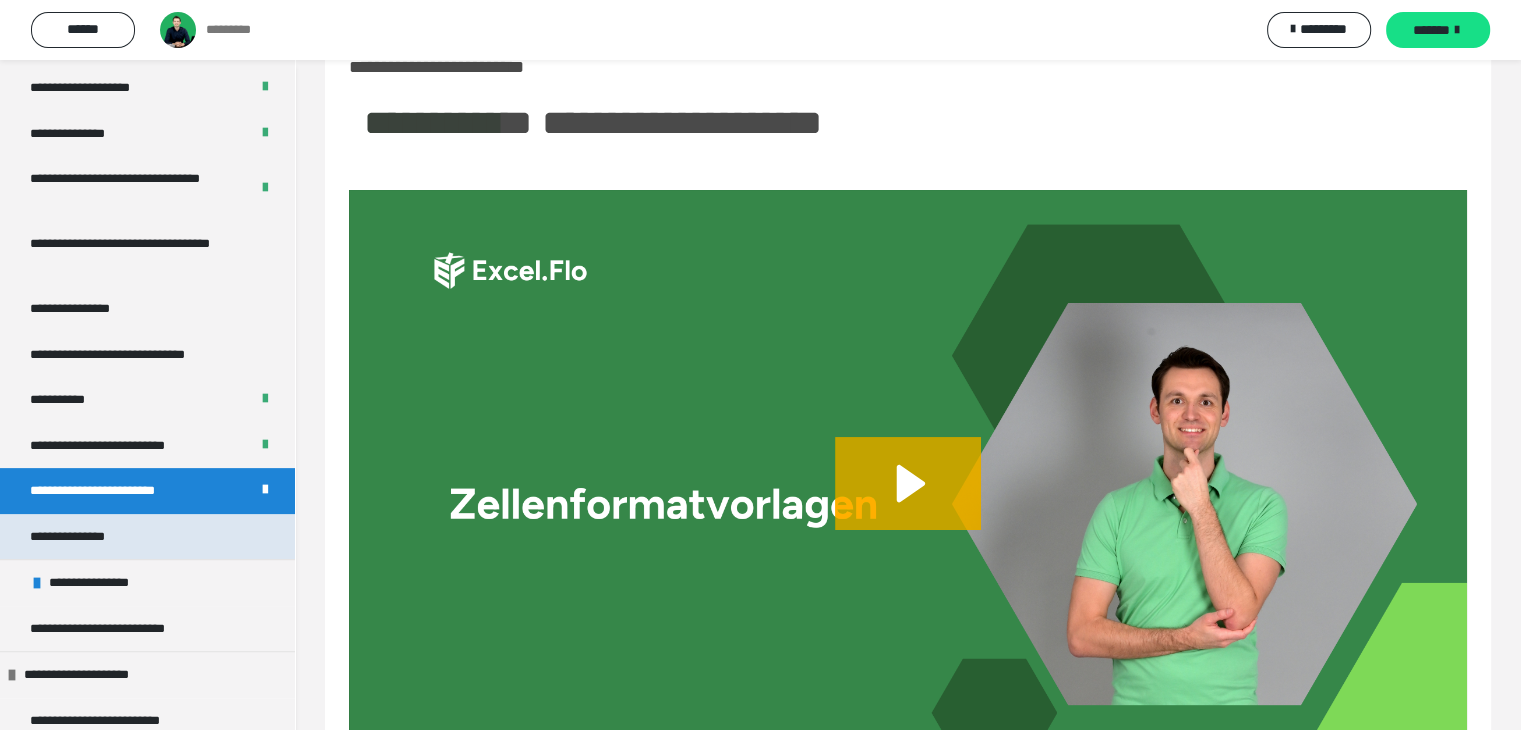 click on "**********" at bounding box center (147, 537) 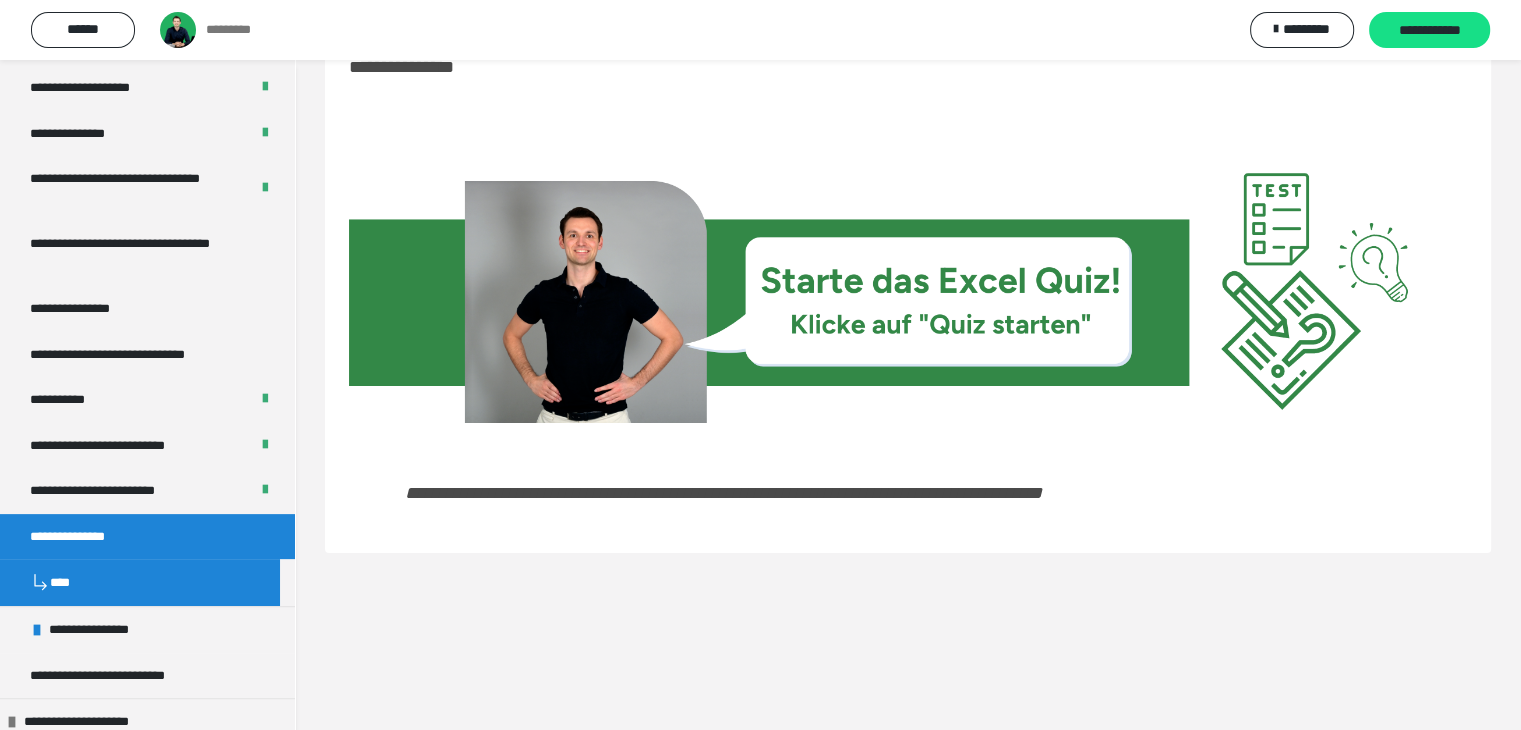 click on "**********" at bounding box center (76, 537) 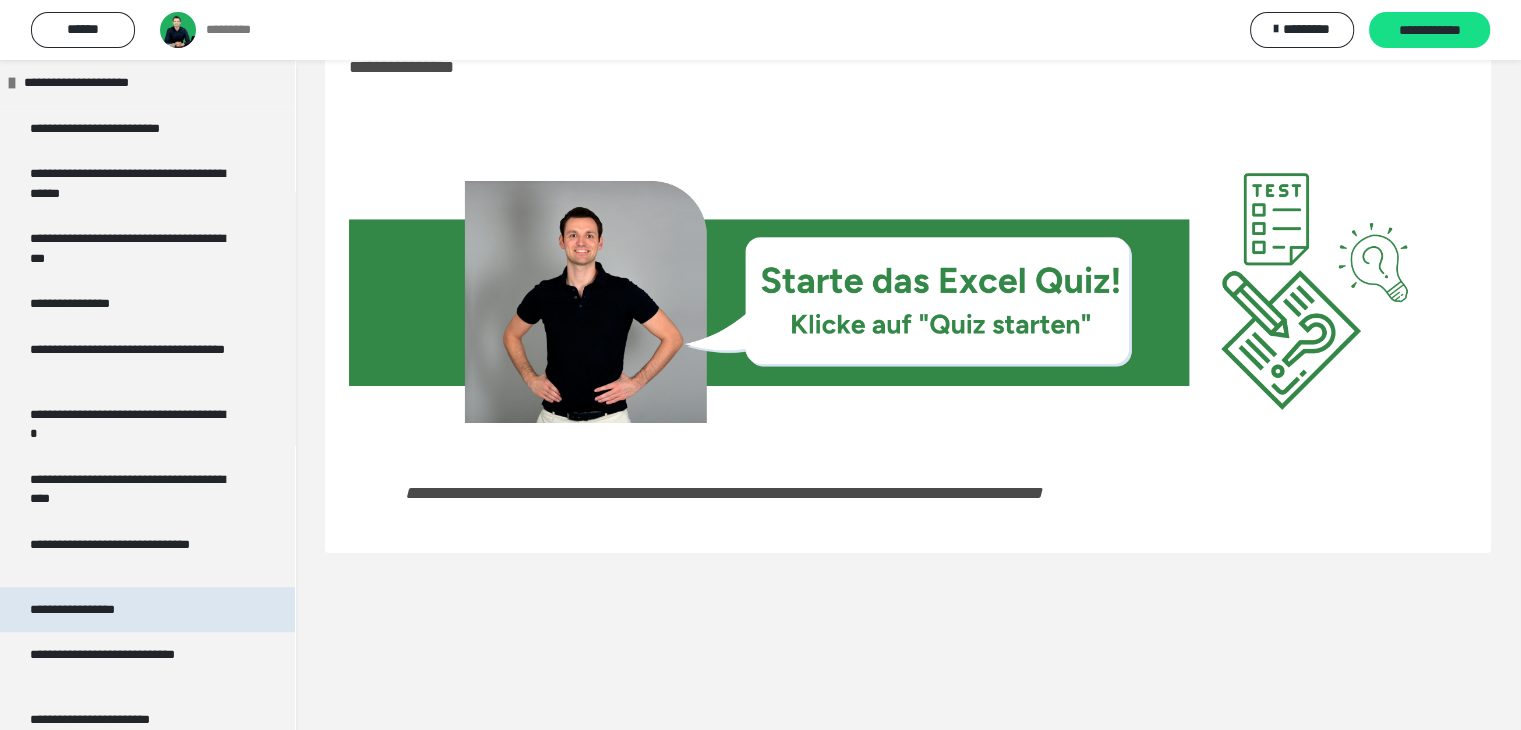 click on "**********" at bounding box center [95, 610] 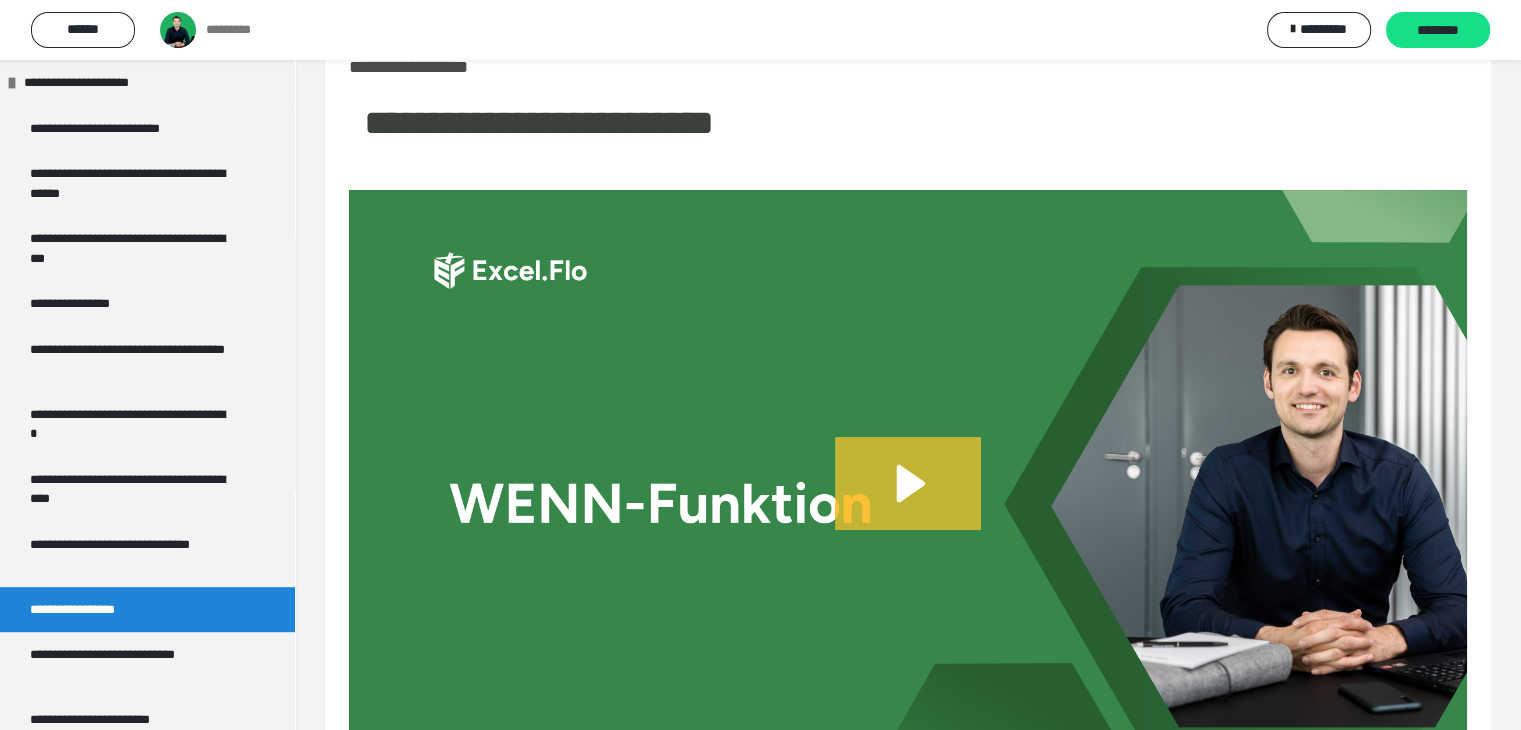 click 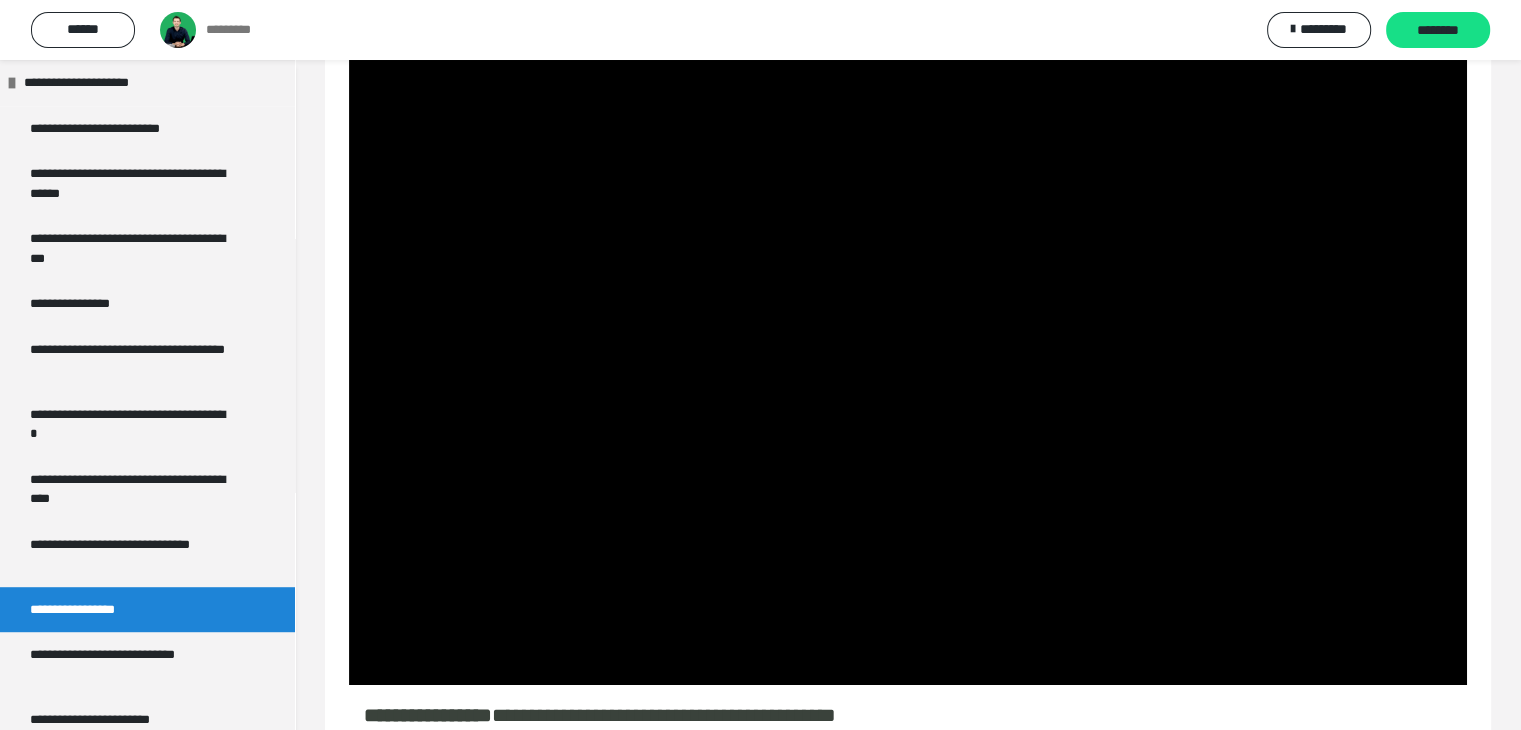 scroll, scrollTop: 233, scrollLeft: 0, axis: vertical 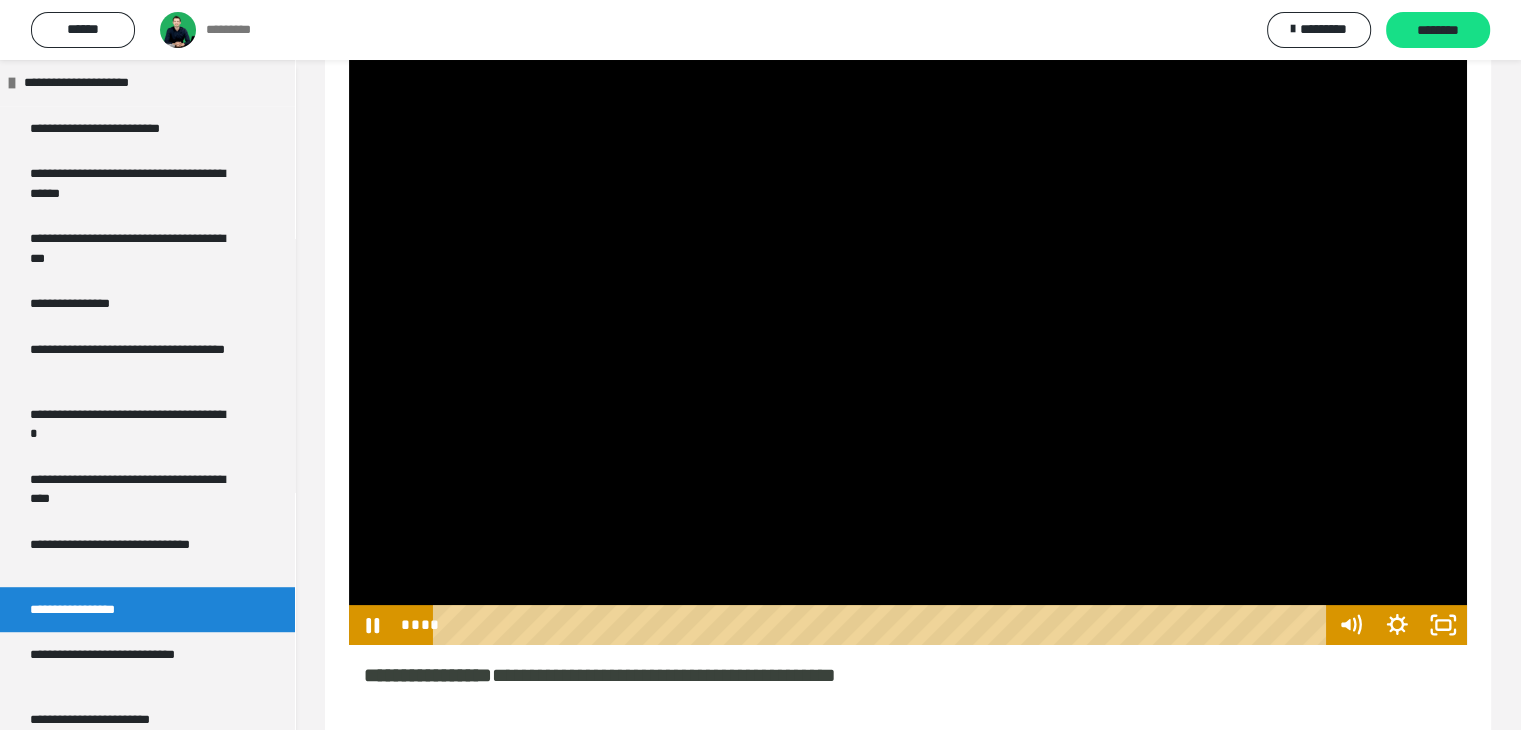 click at bounding box center (908, 331) 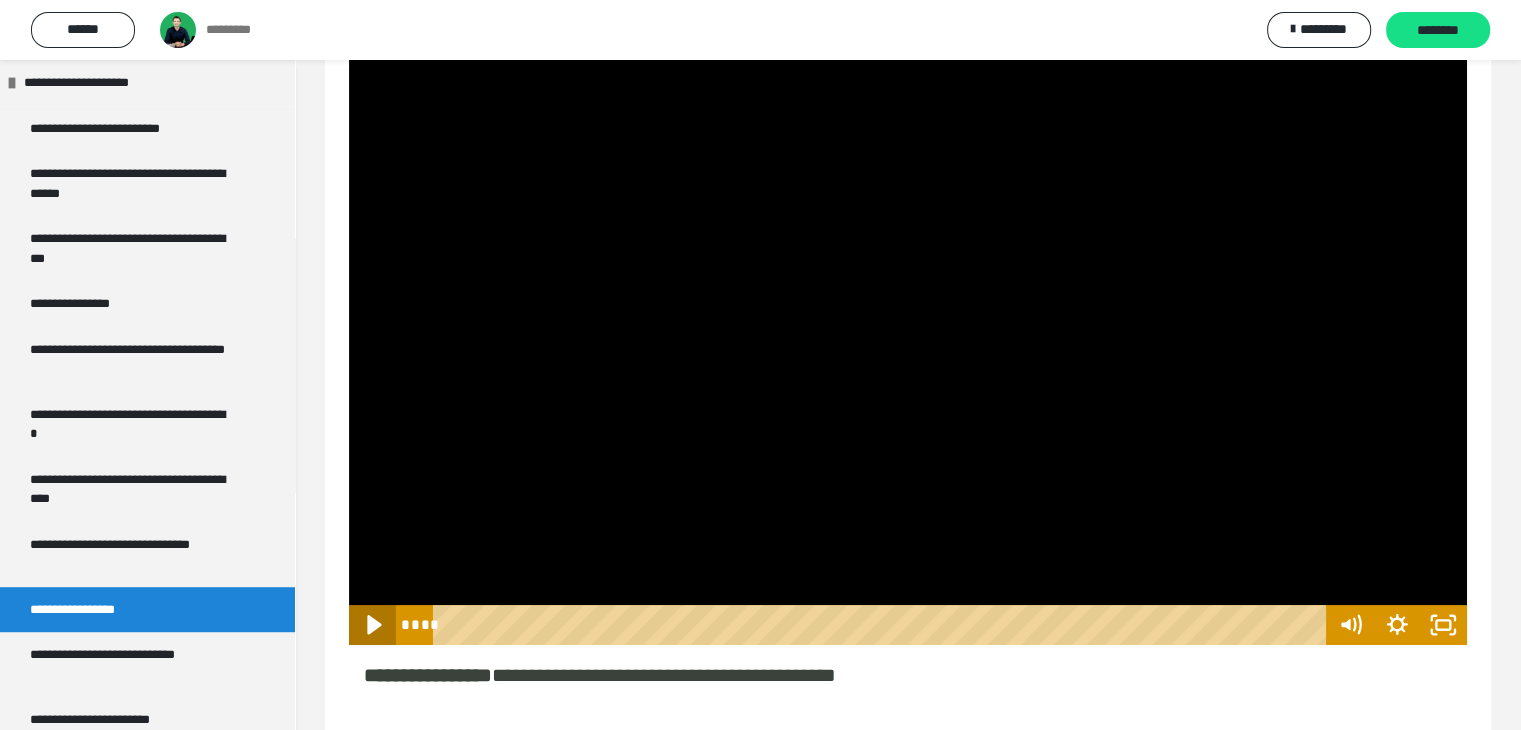 click 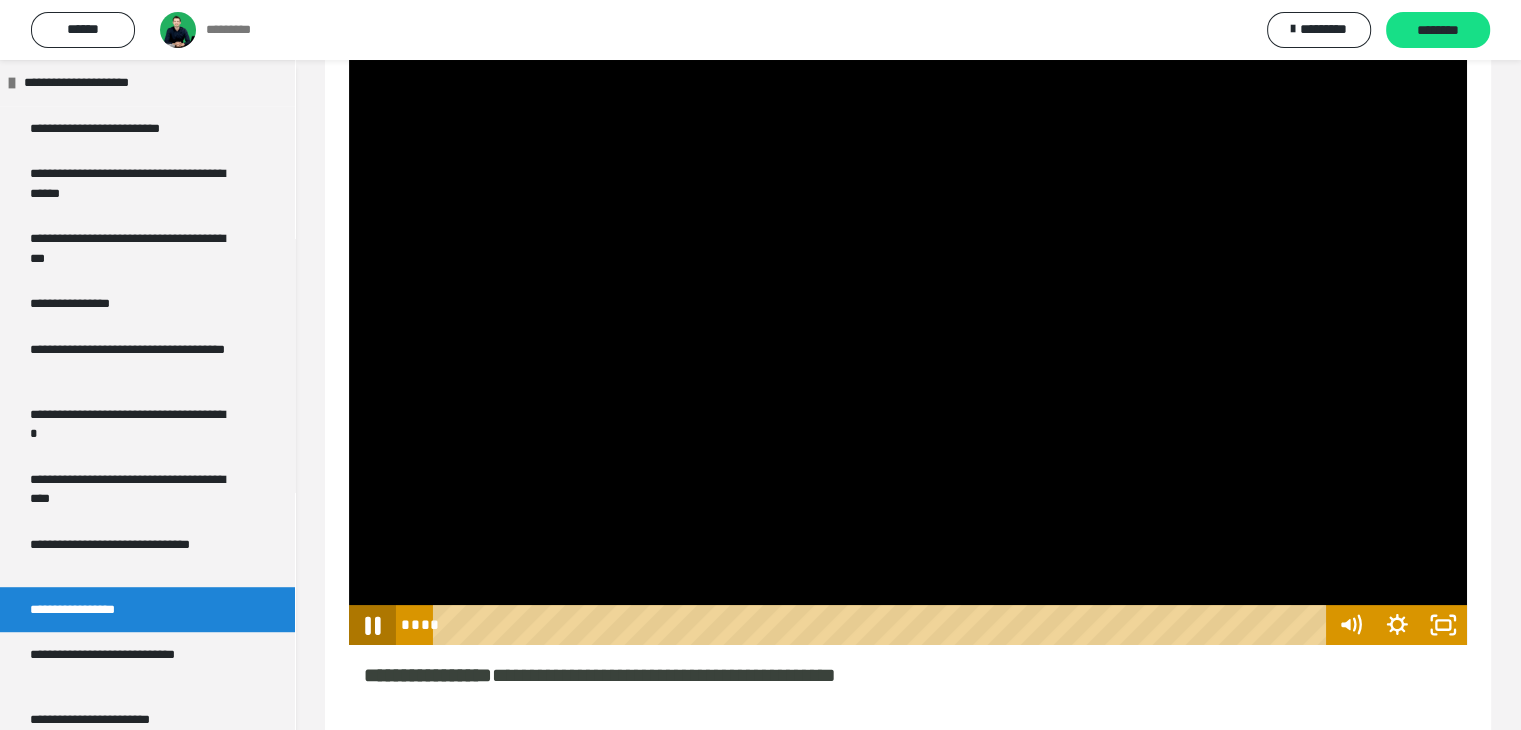 click 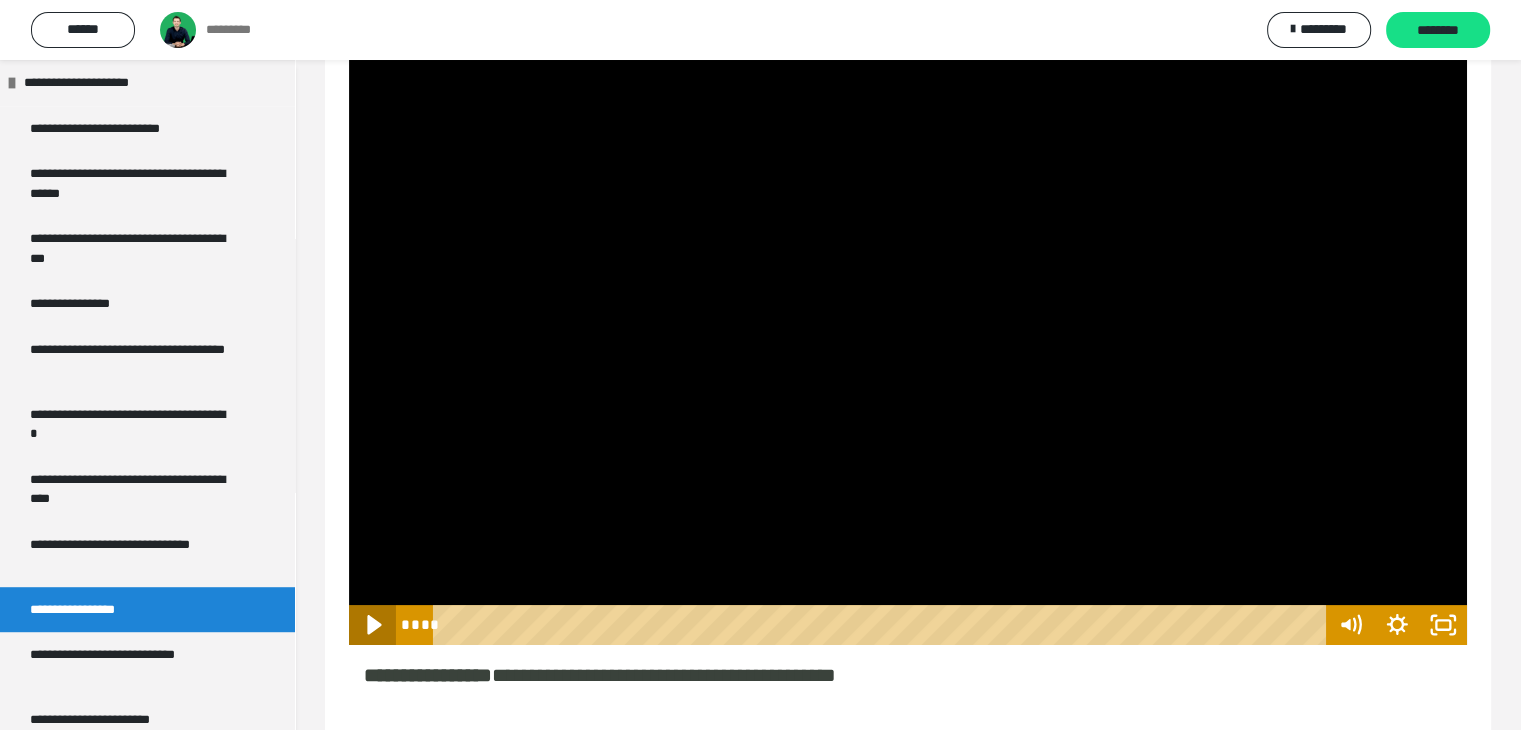 click 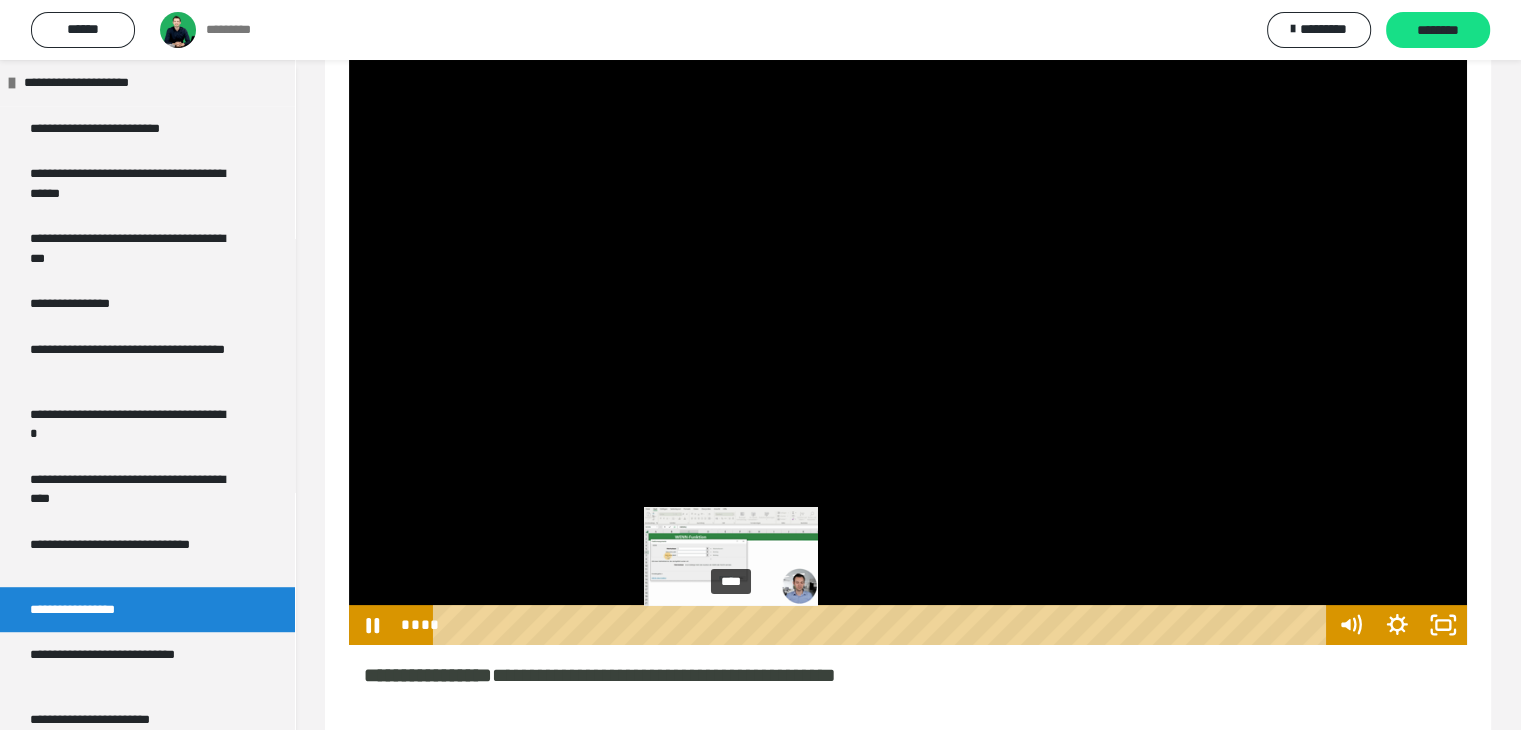 click at bounding box center [731, 625] 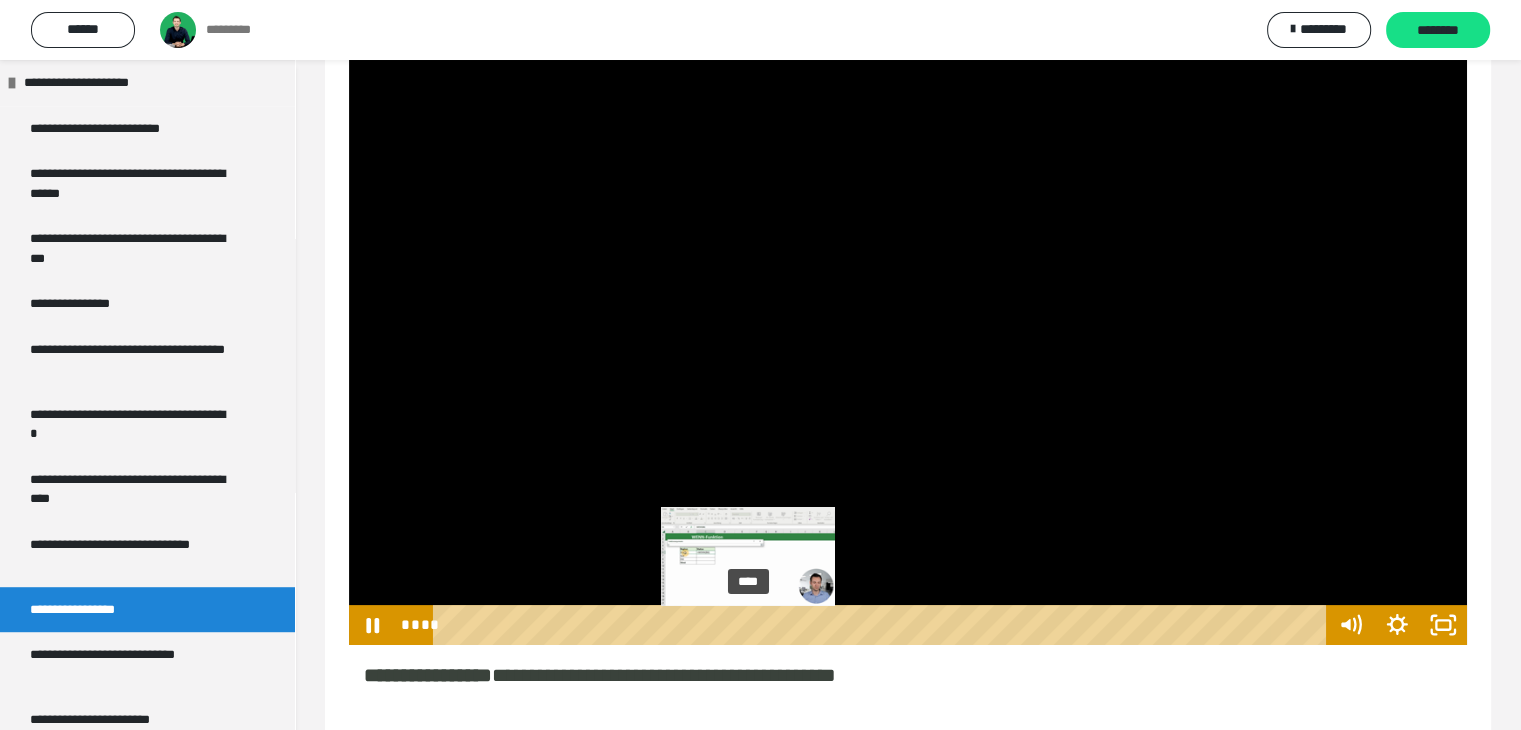 click on "****" at bounding box center (882, 625) 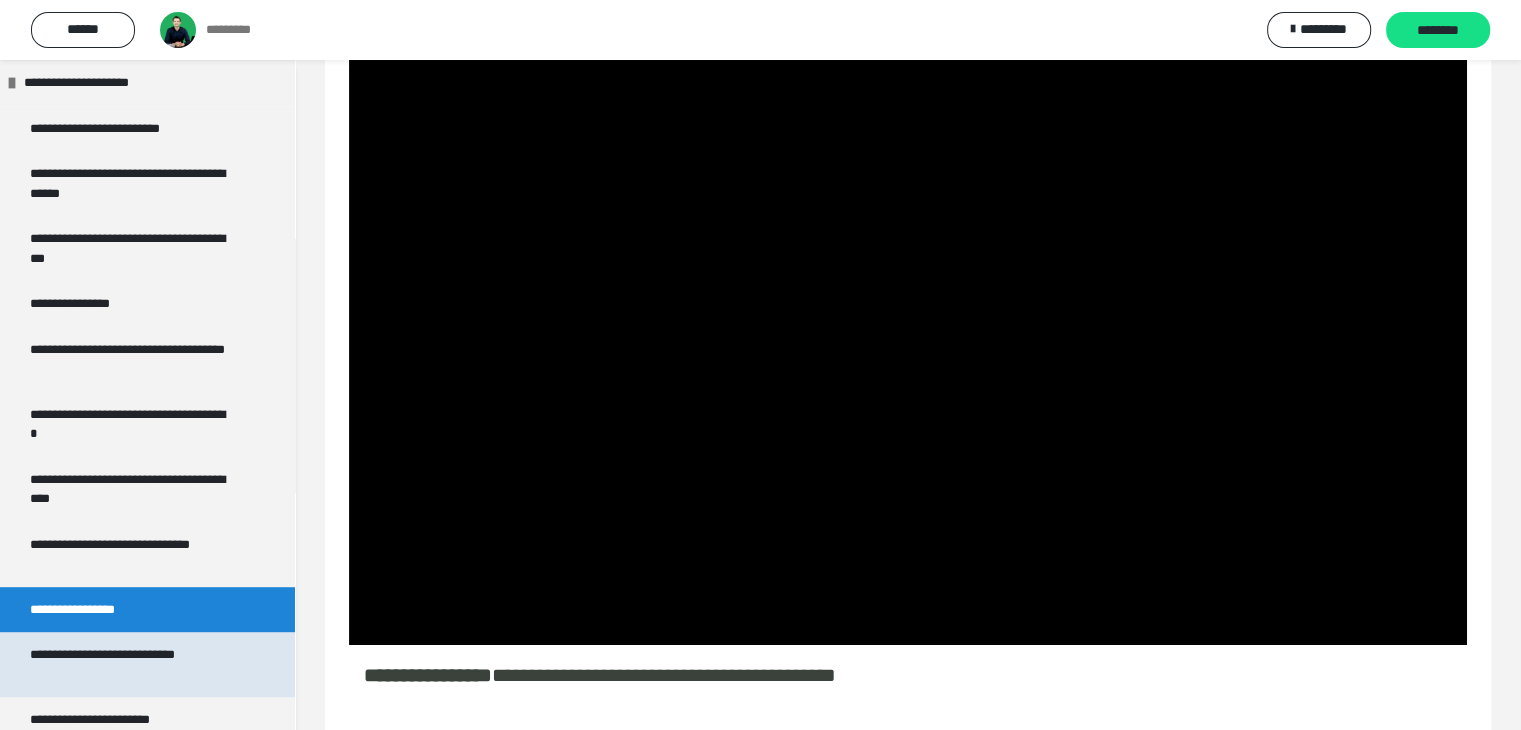 click on "**********" at bounding box center [132, 664] 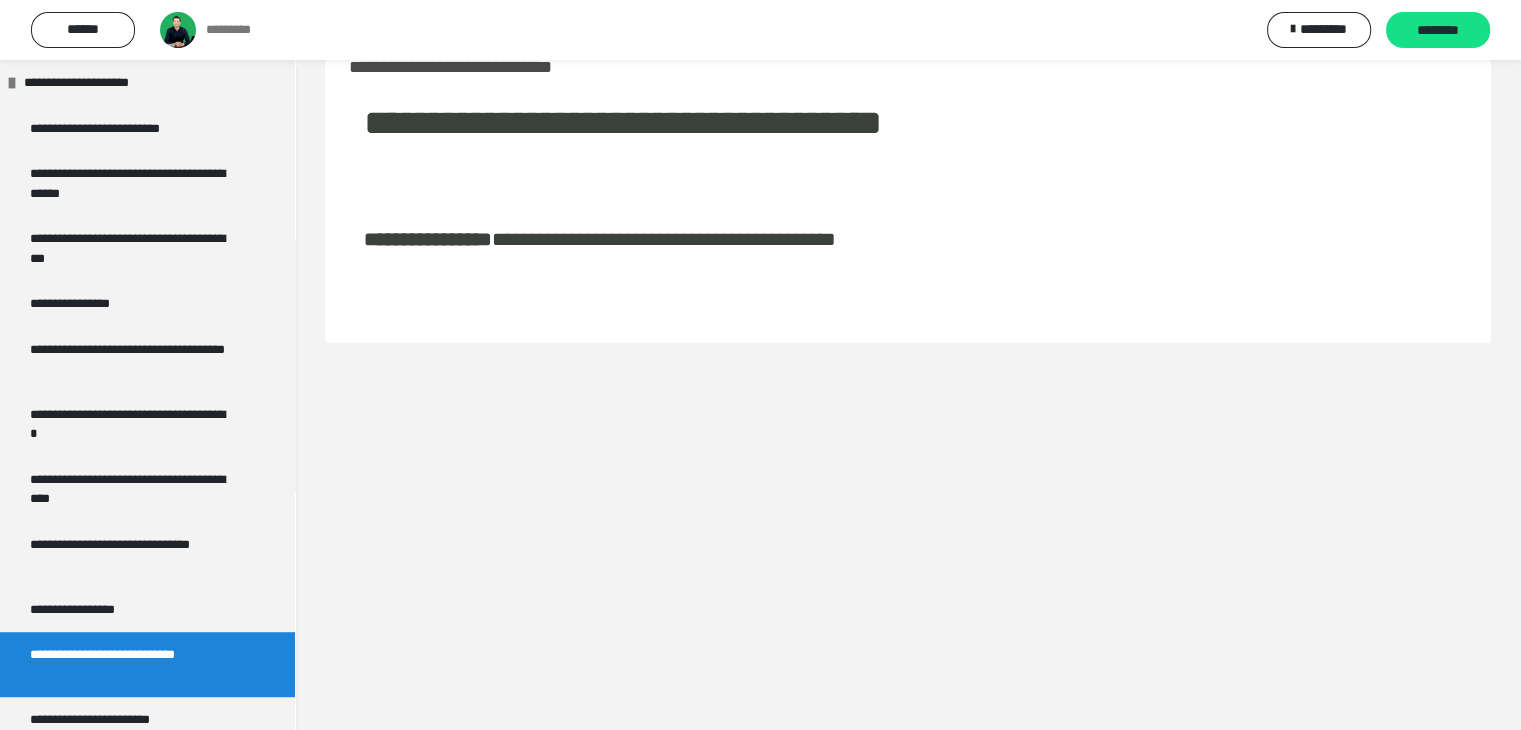 scroll, scrollTop: 60, scrollLeft: 0, axis: vertical 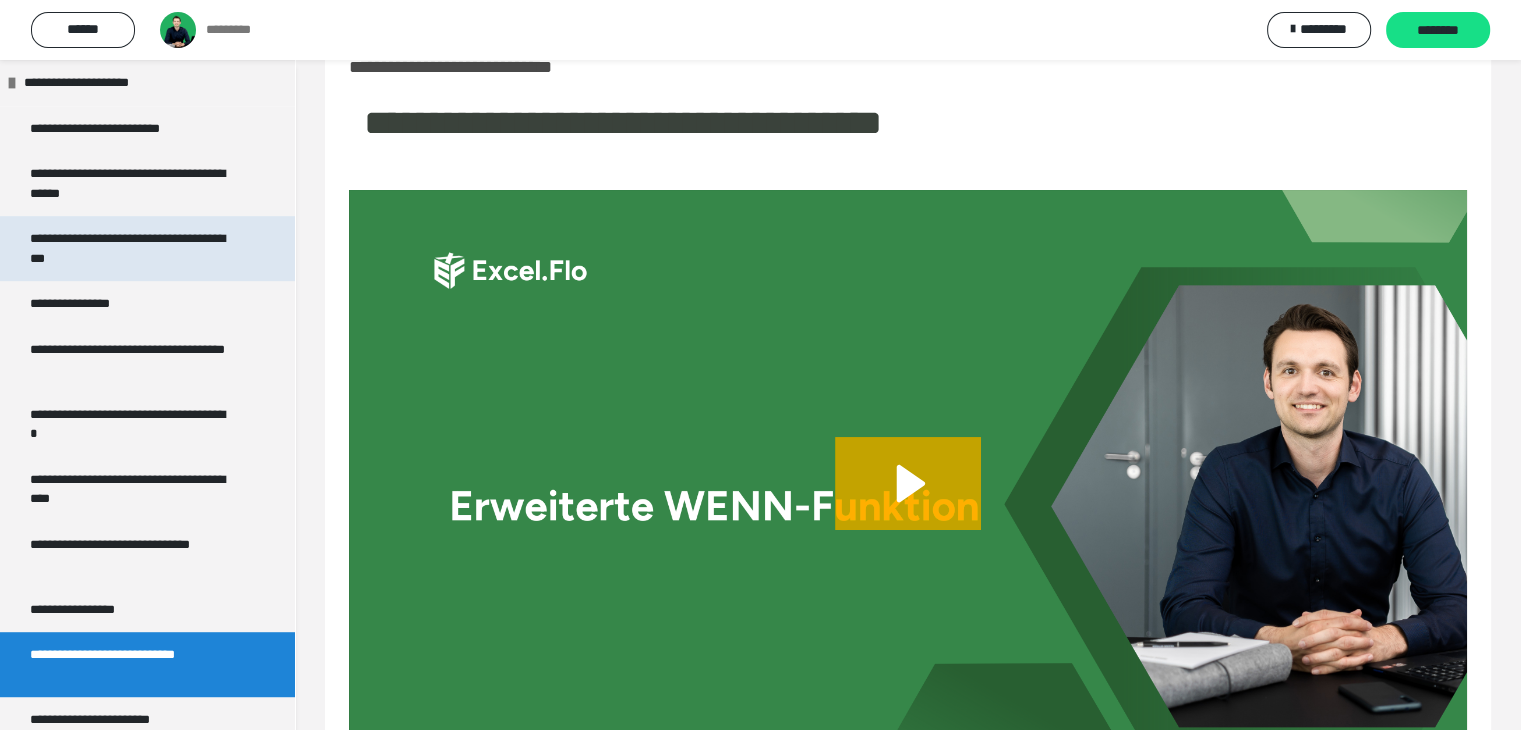 click on "**********" at bounding box center (147, 248) 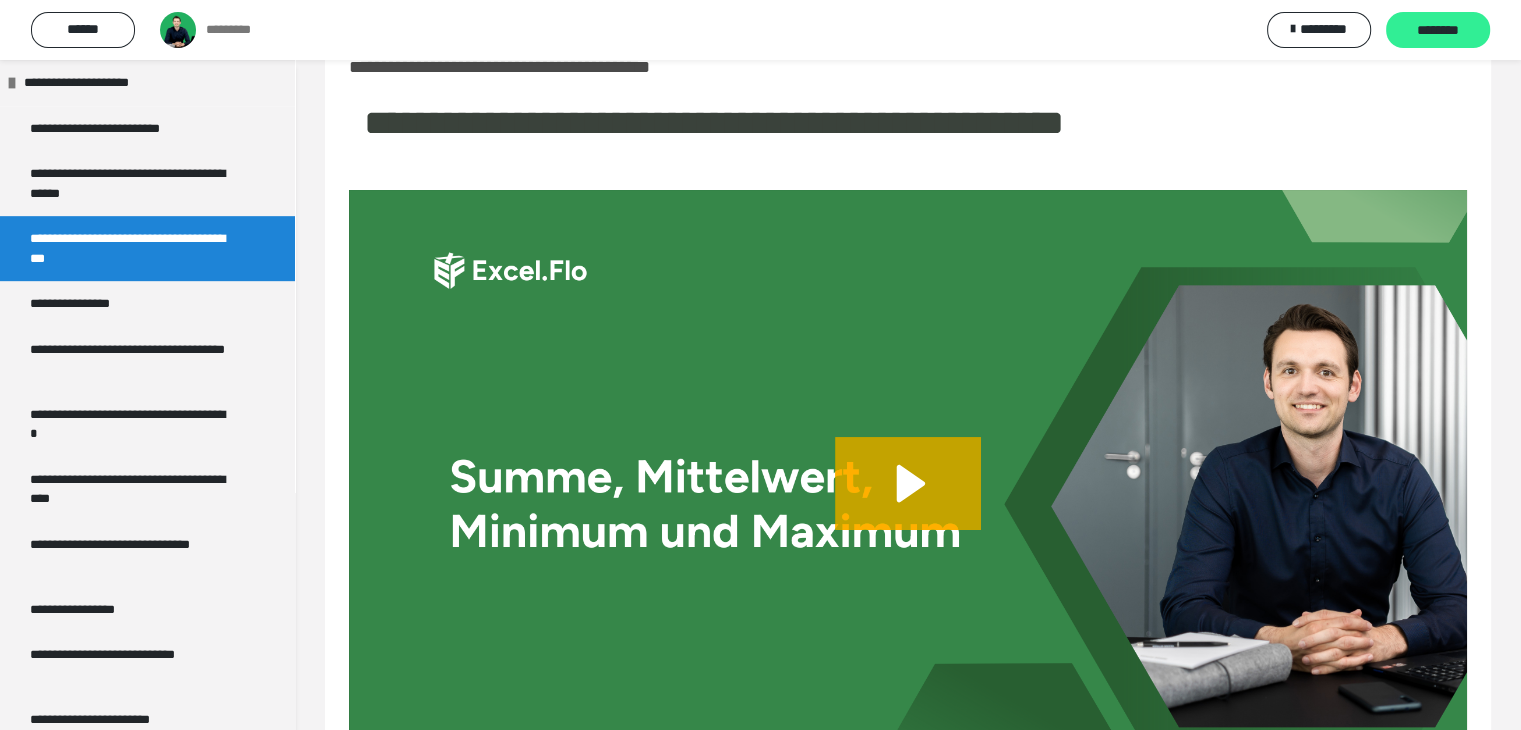 click on "********" at bounding box center [1438, 31] 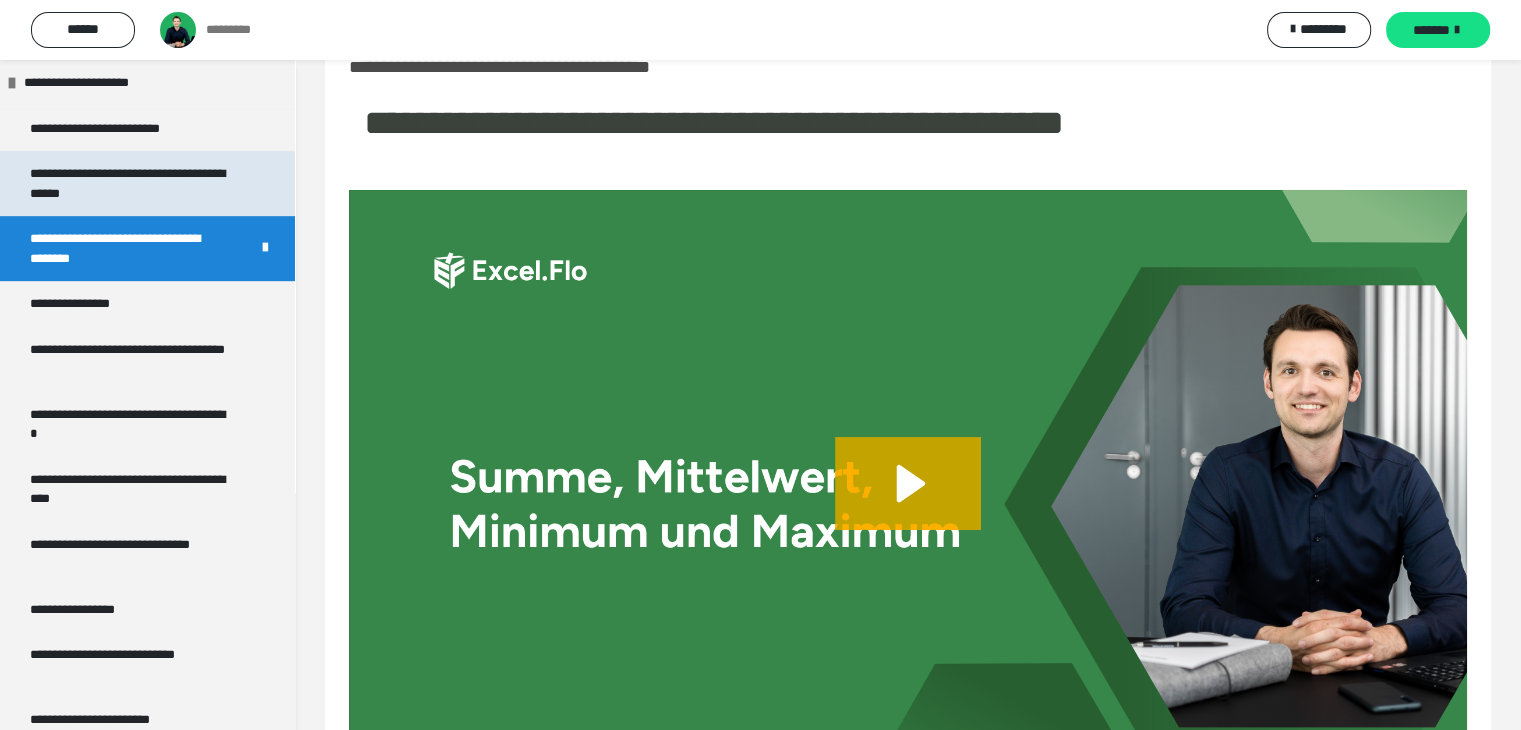 click on "**********" at bounding box center [132, 183] 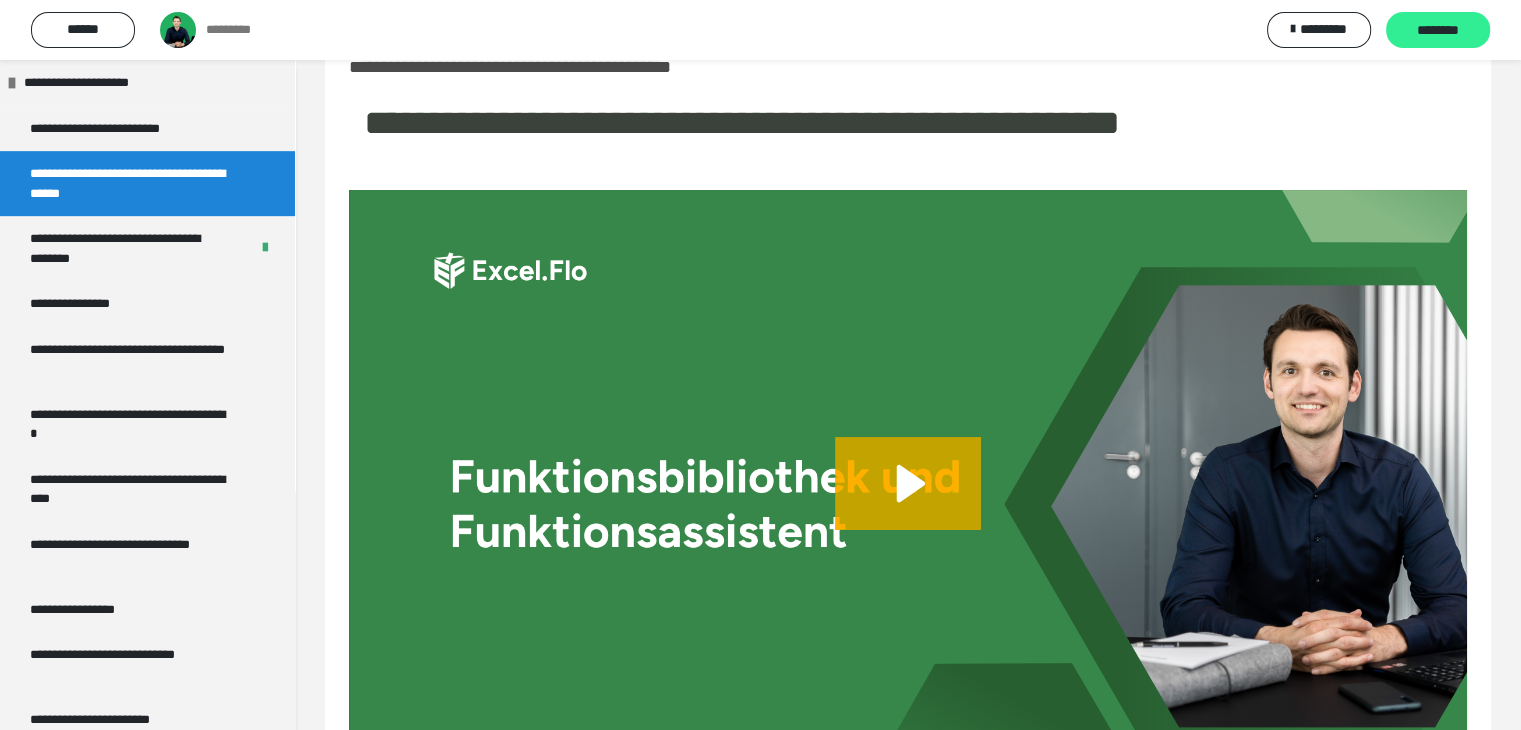 click on "********" at bounding box center (1438, 31) 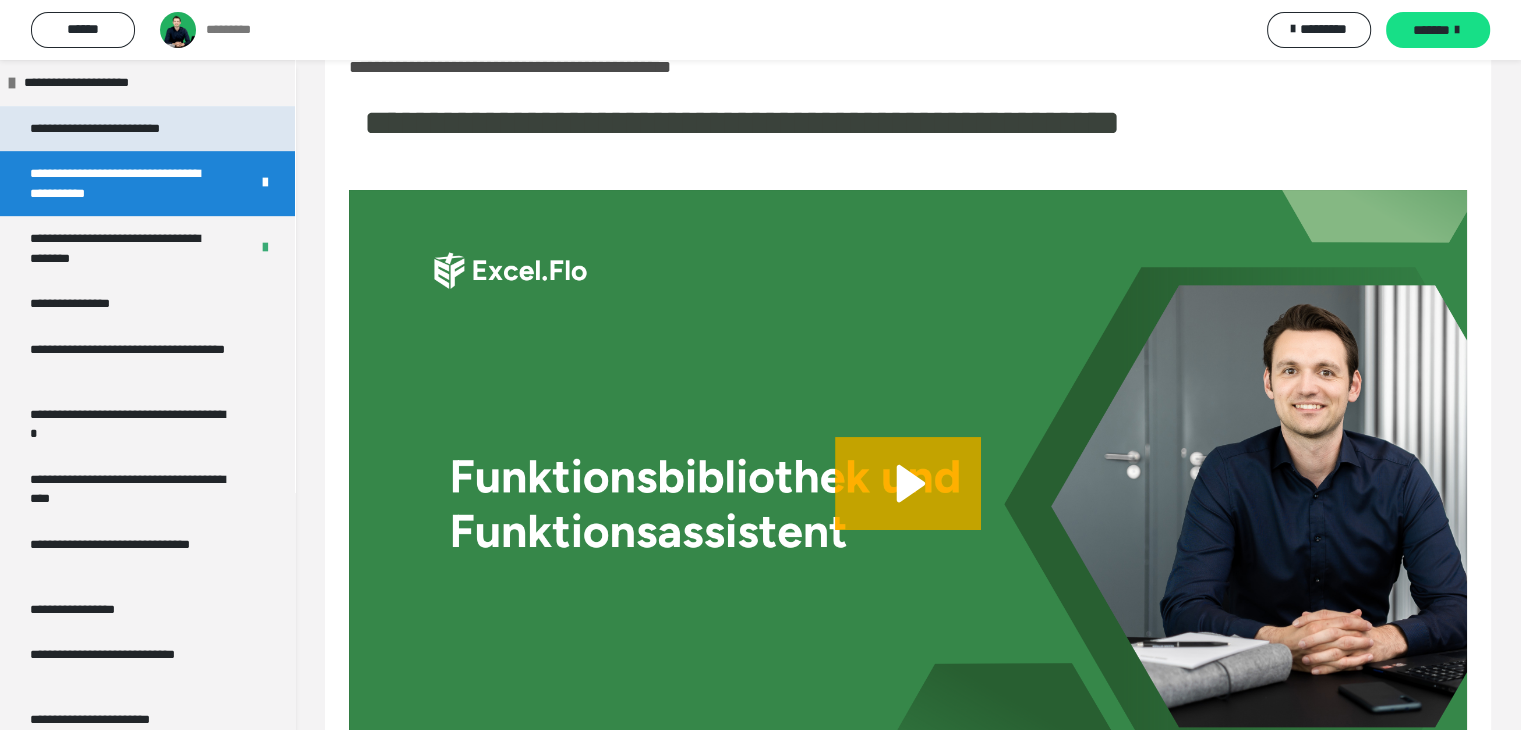 click on "**********" at bounding box center [147, 129] 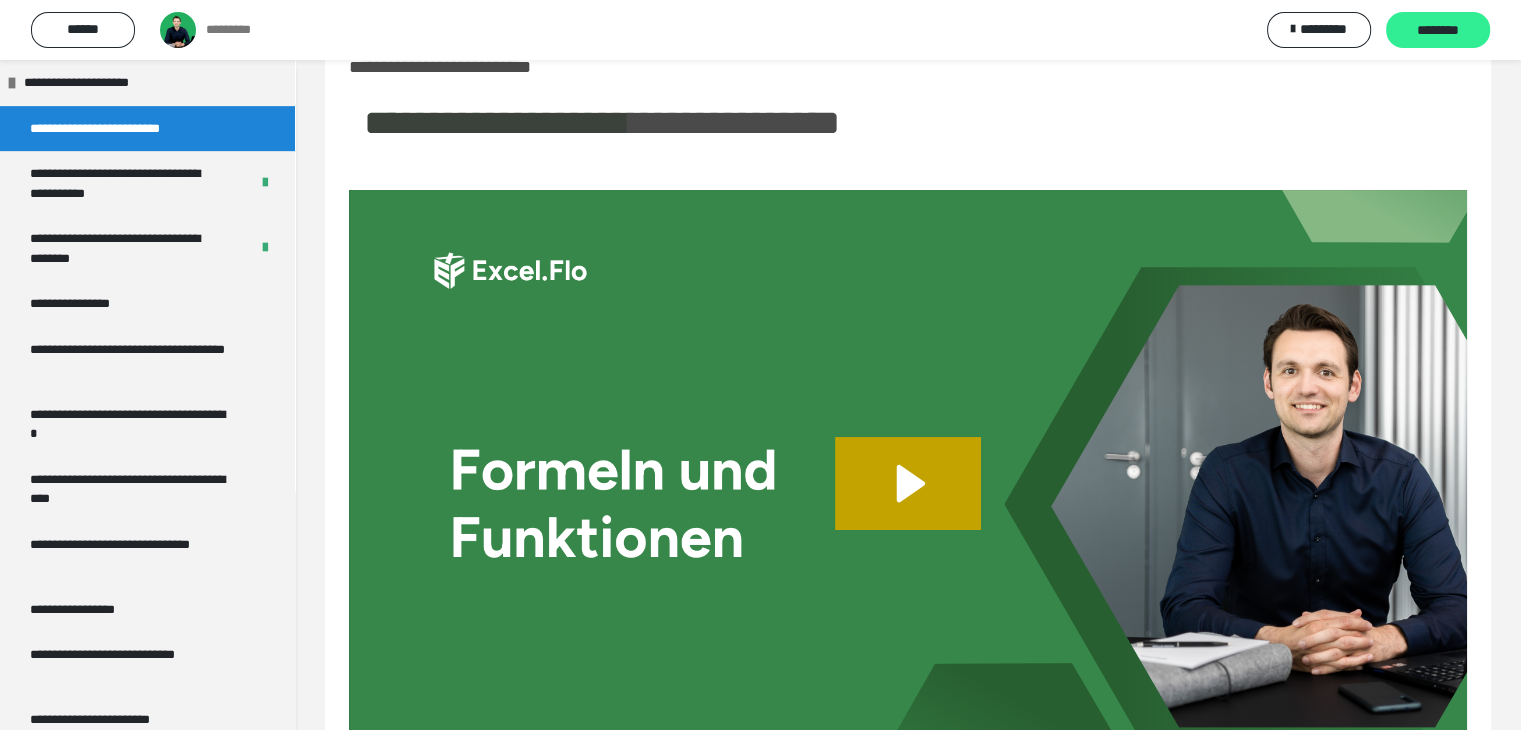 click on "********" at bounding box center [1438, 31] 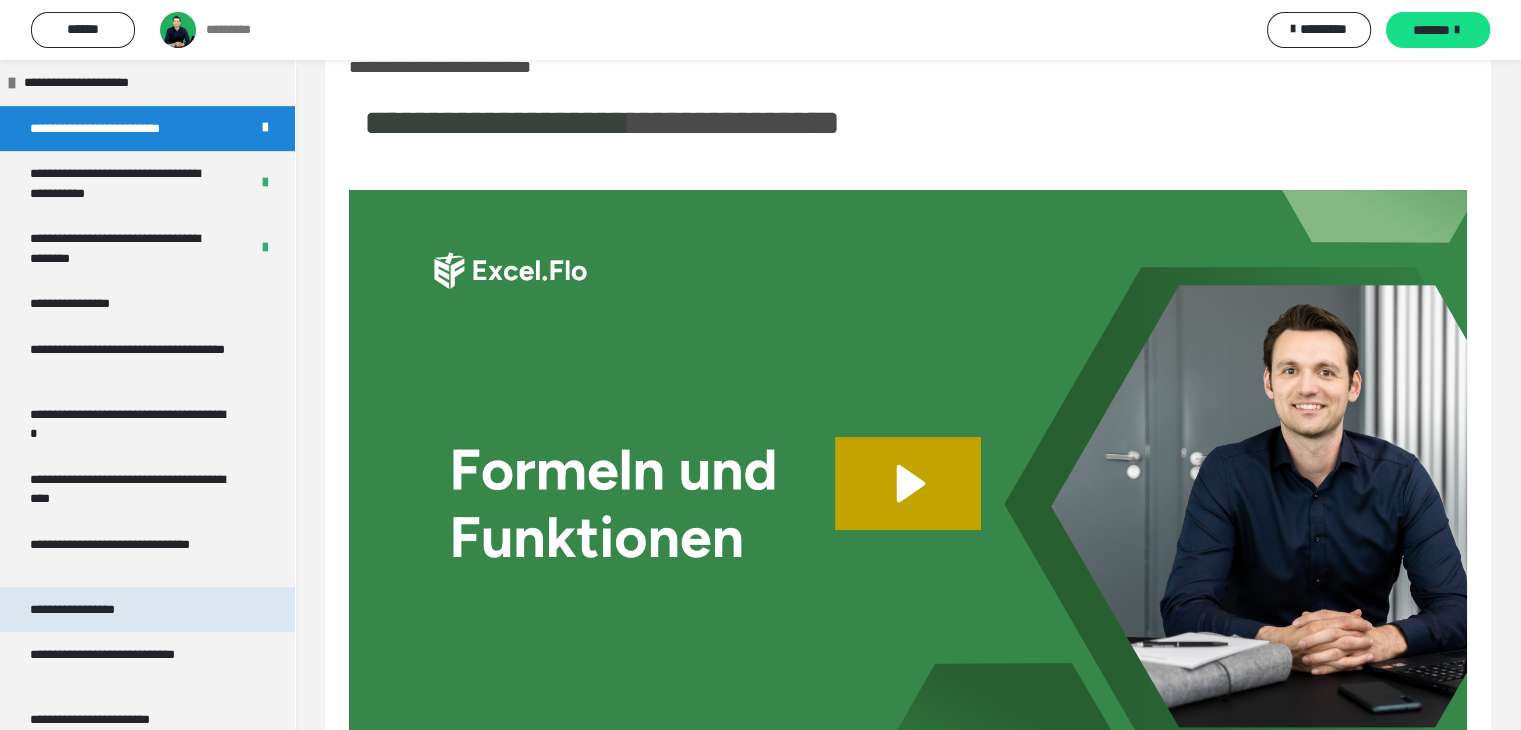 click on "**********" at bounding box center (147, 610) 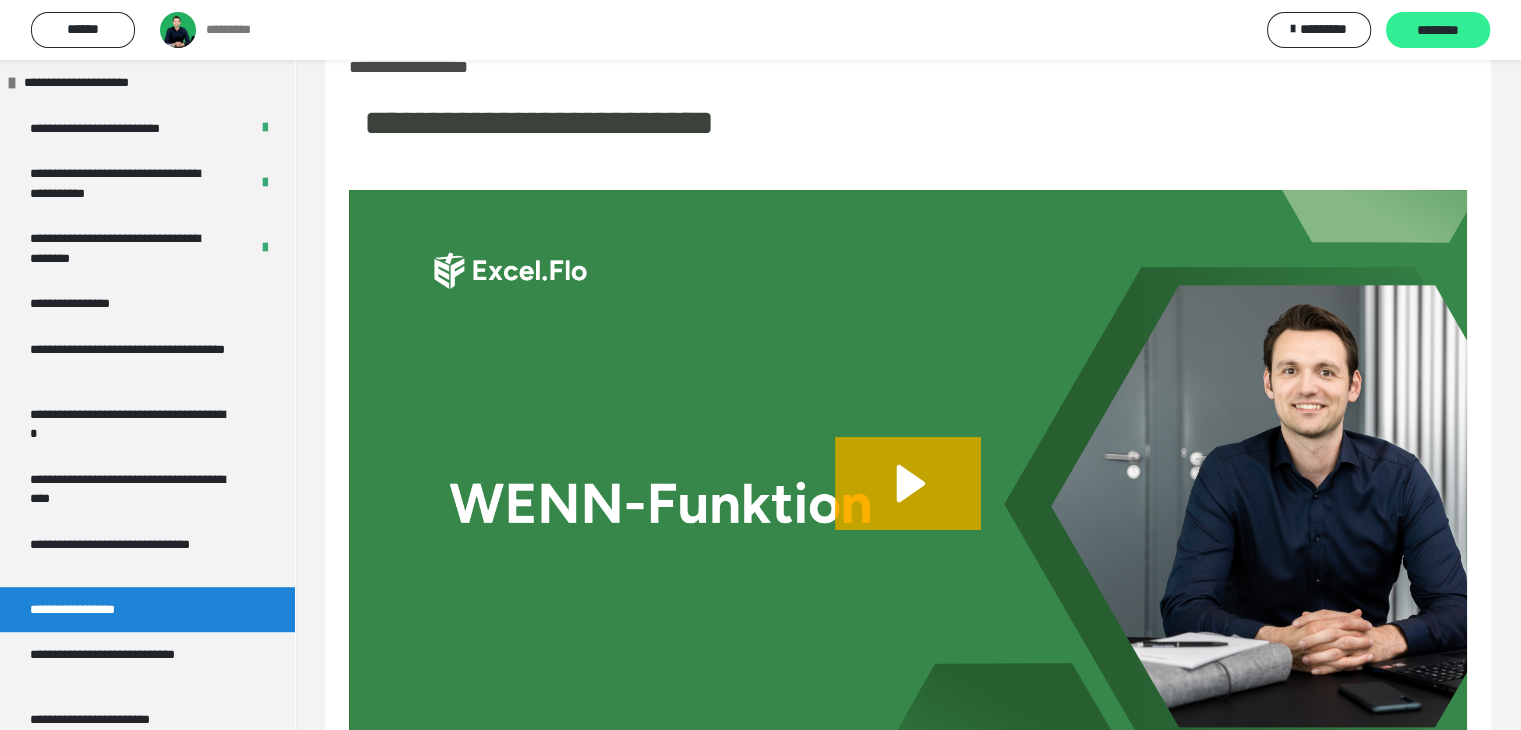 click on "********" at bounding box center (1438, 31) 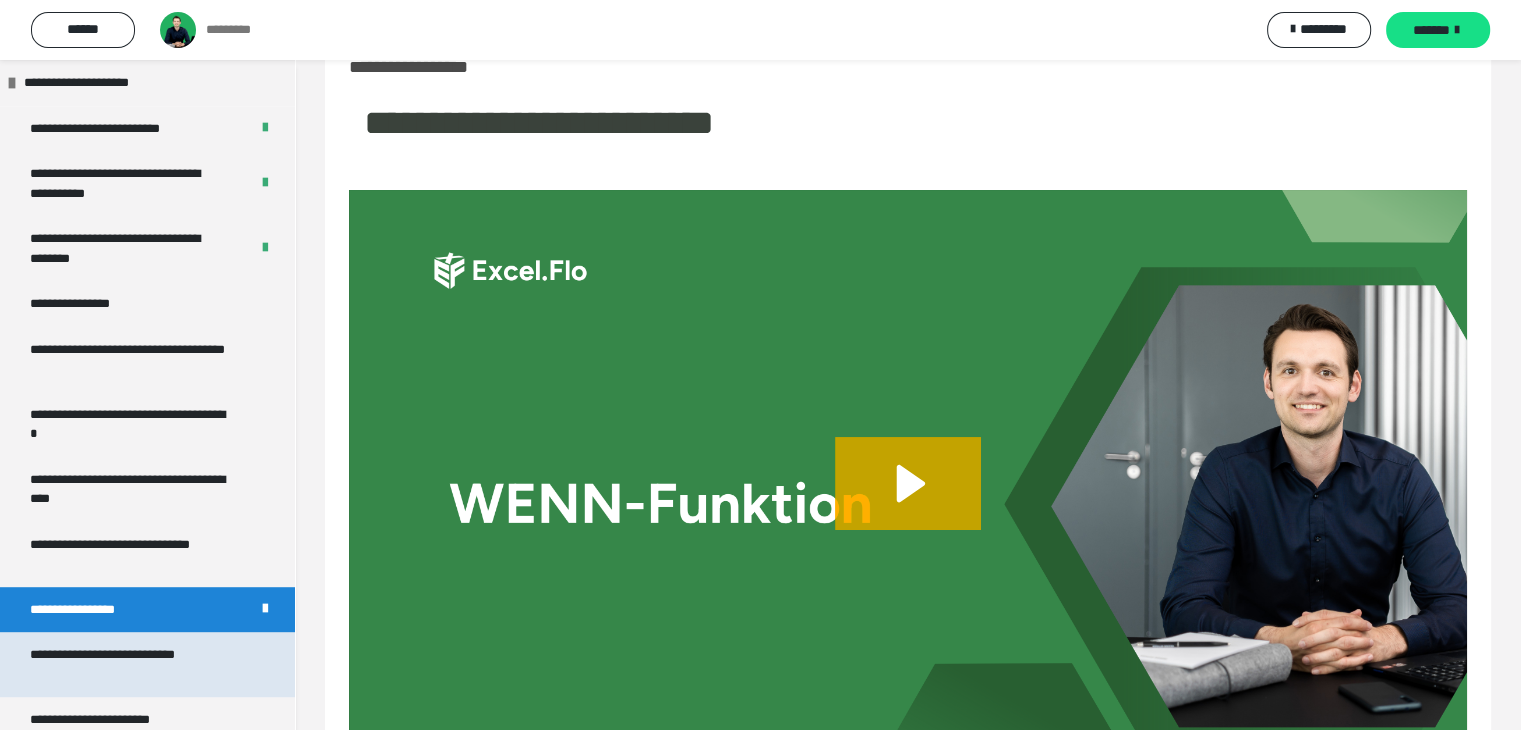 click on "**********" at bounding box center (132, 664) 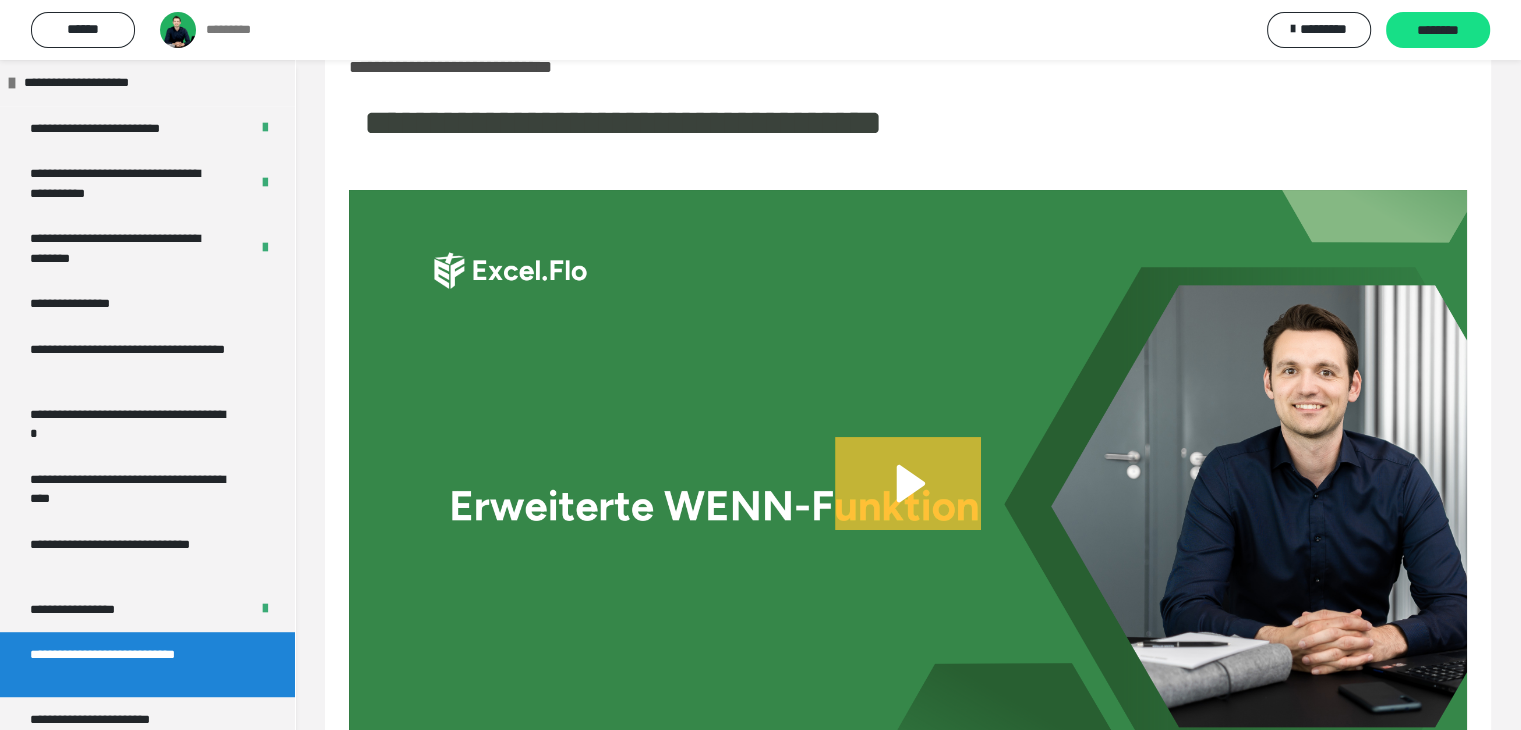 click 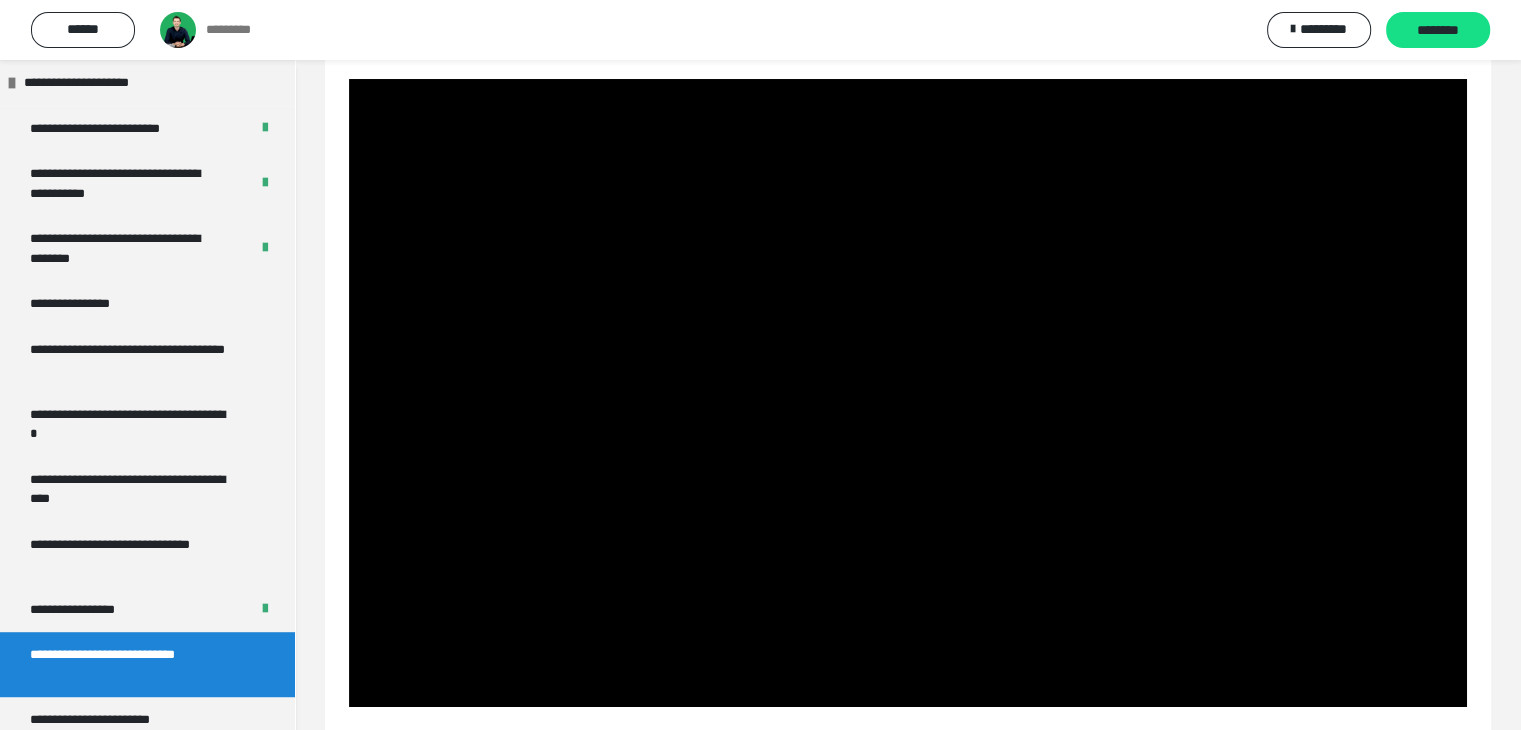 scroll, scrollTop: 180, scrollLeft: 0, axis: vertical 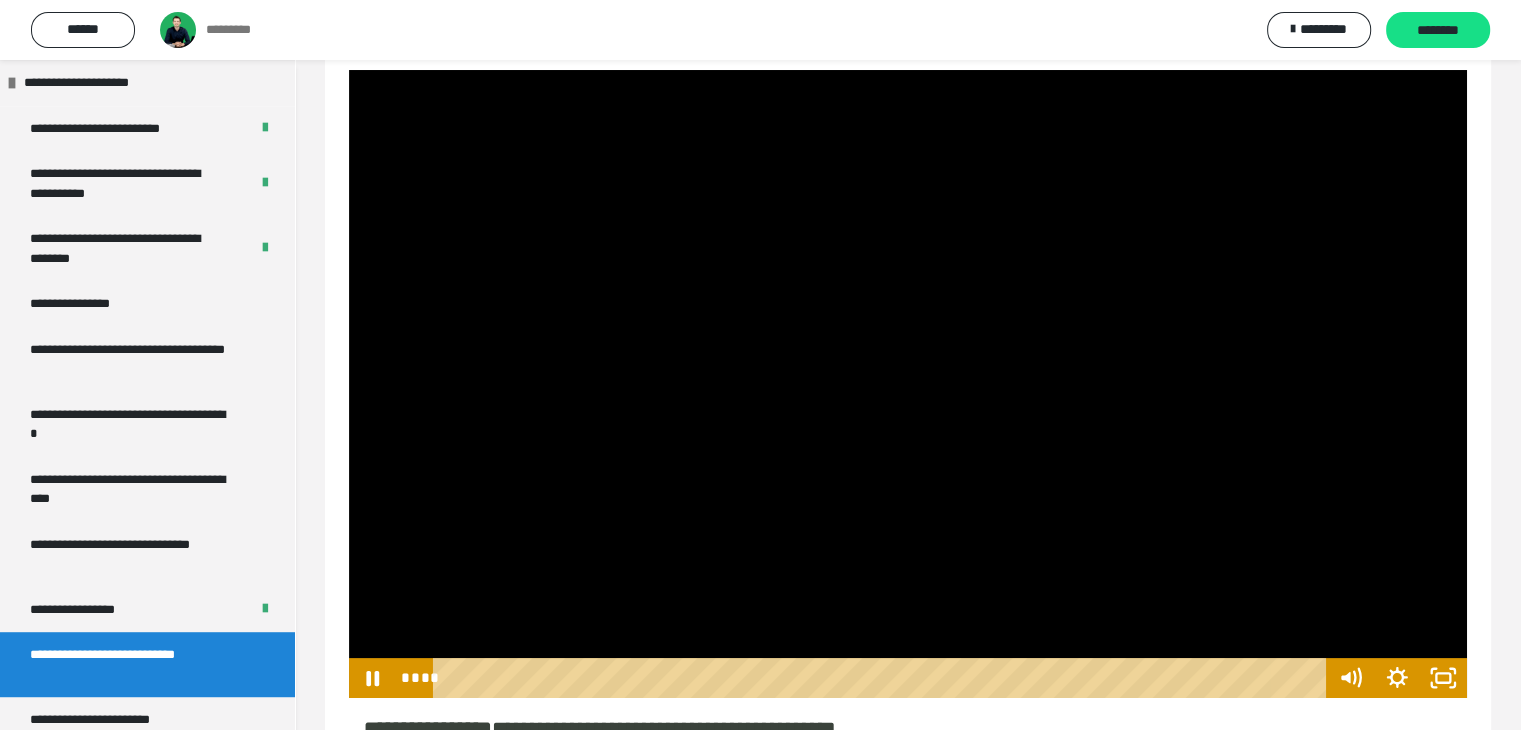 click at bounding box center [908, 384] 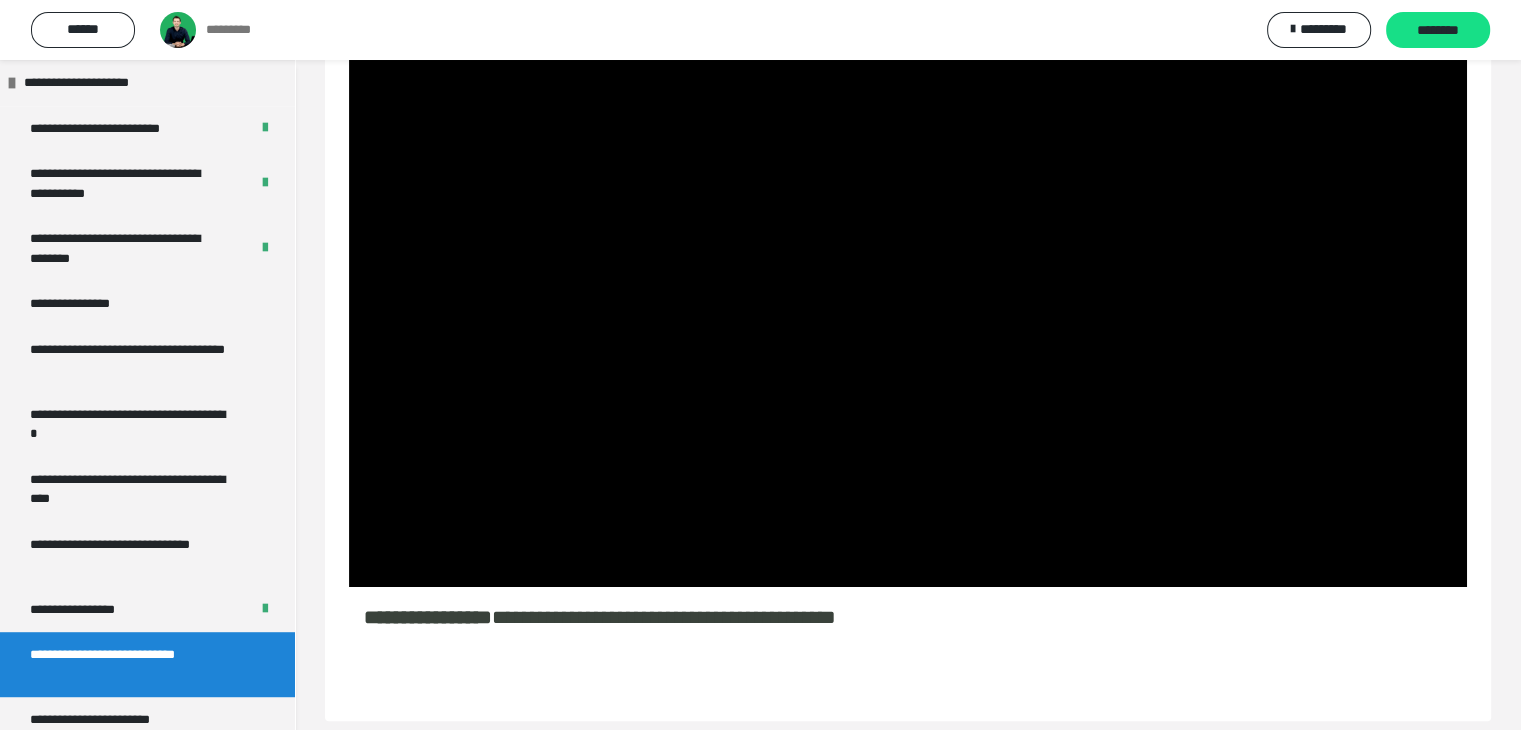 scroll, scrollTop: 300, scrollLeft: 0, axis: vertical 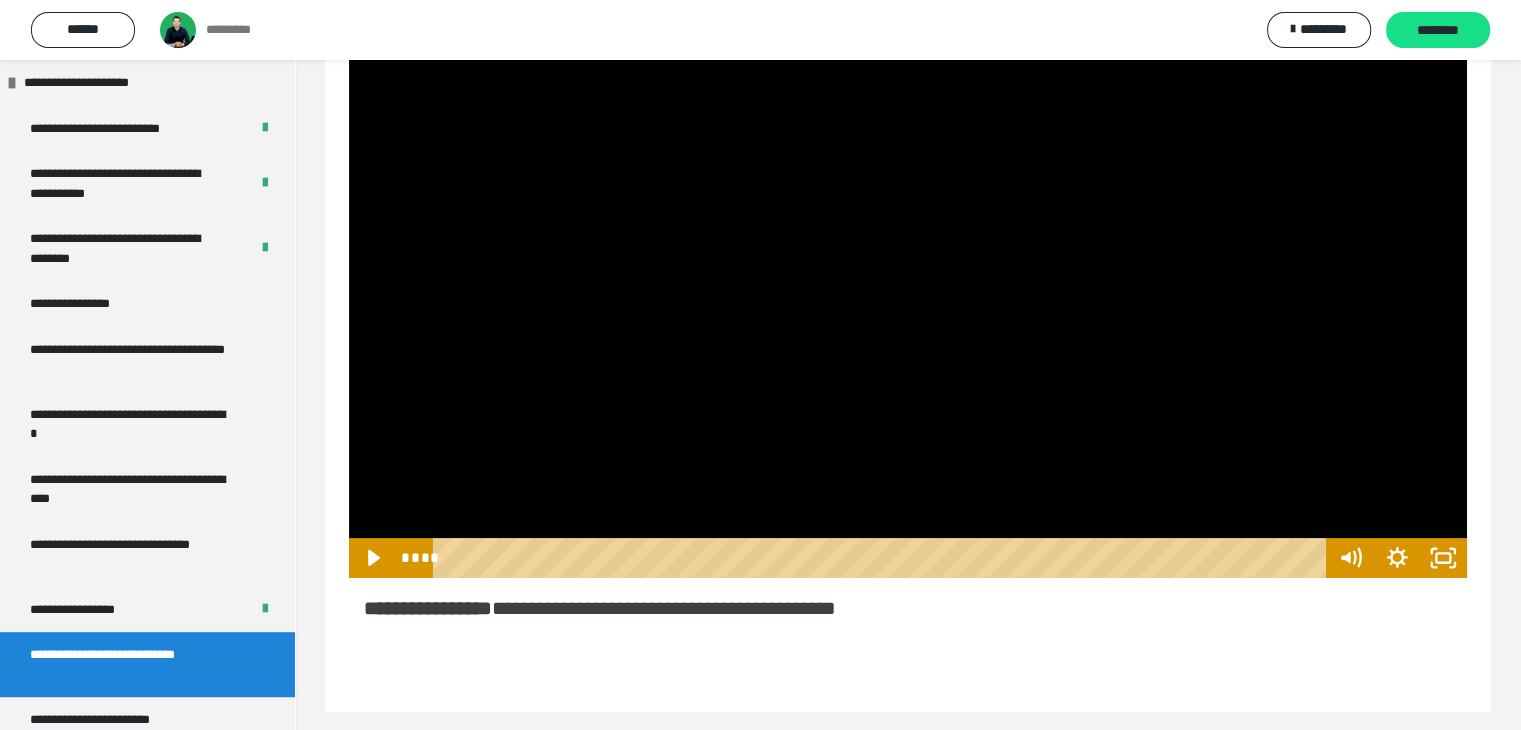 click at bounding box center (908, 264) 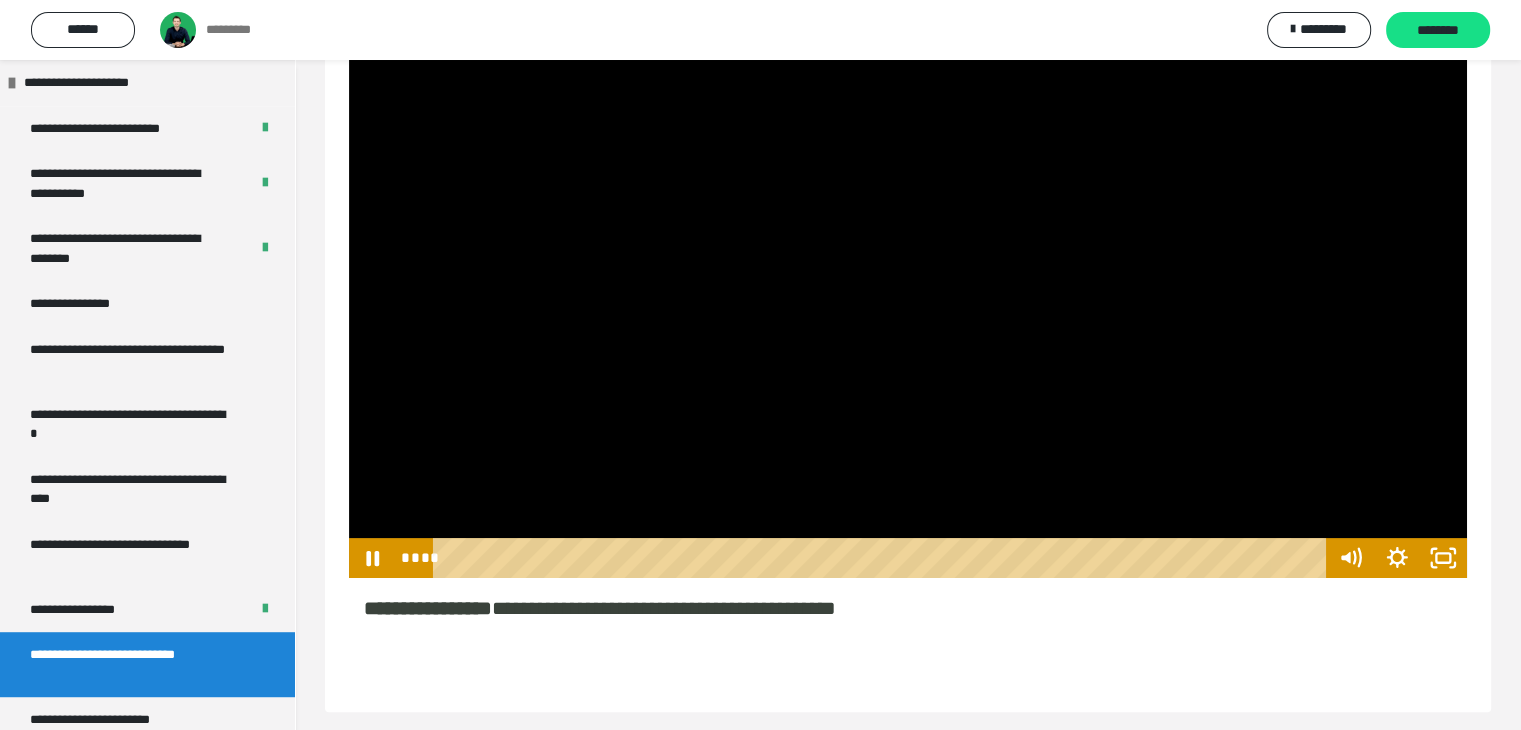 click at bounding box center (908, 264) 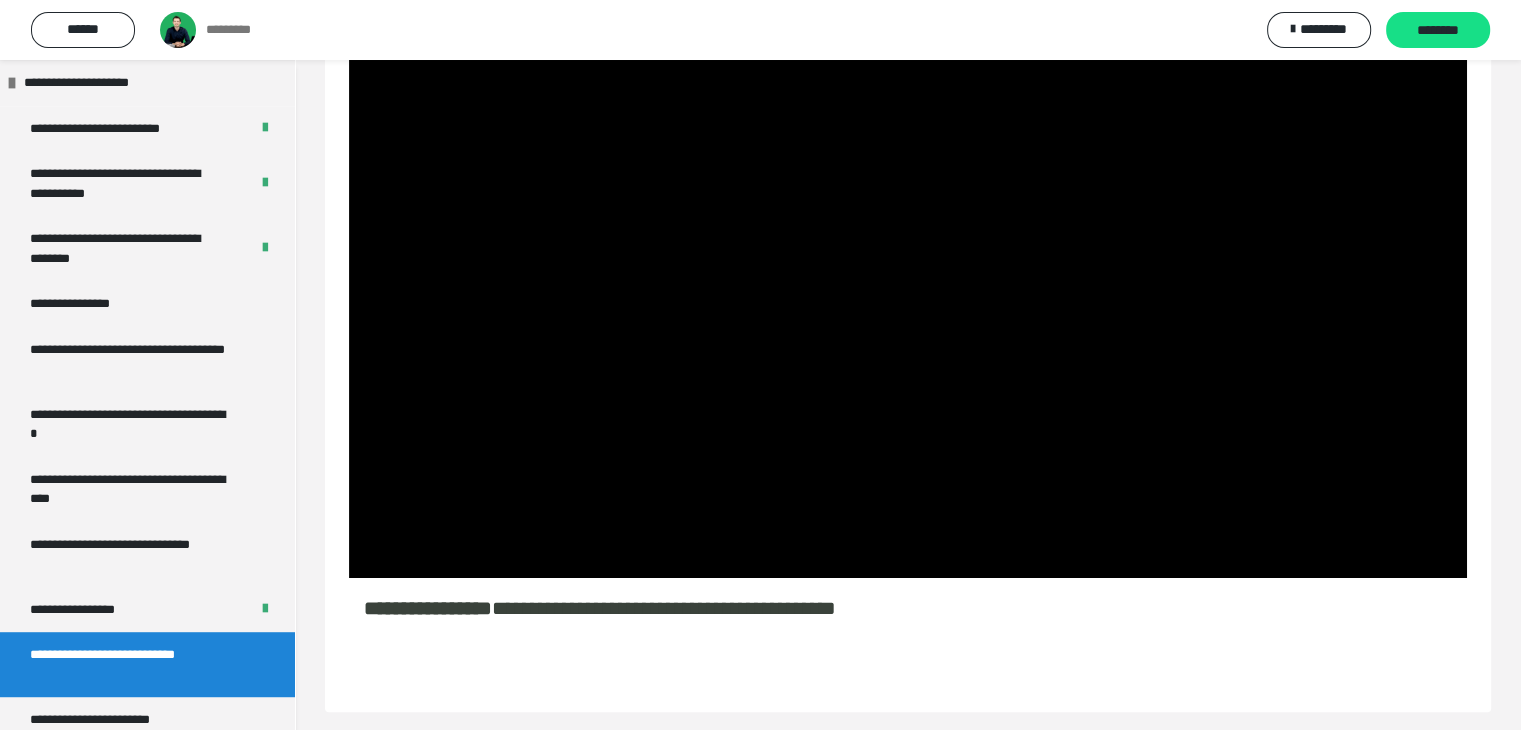 click at bounding box center (908, 264) 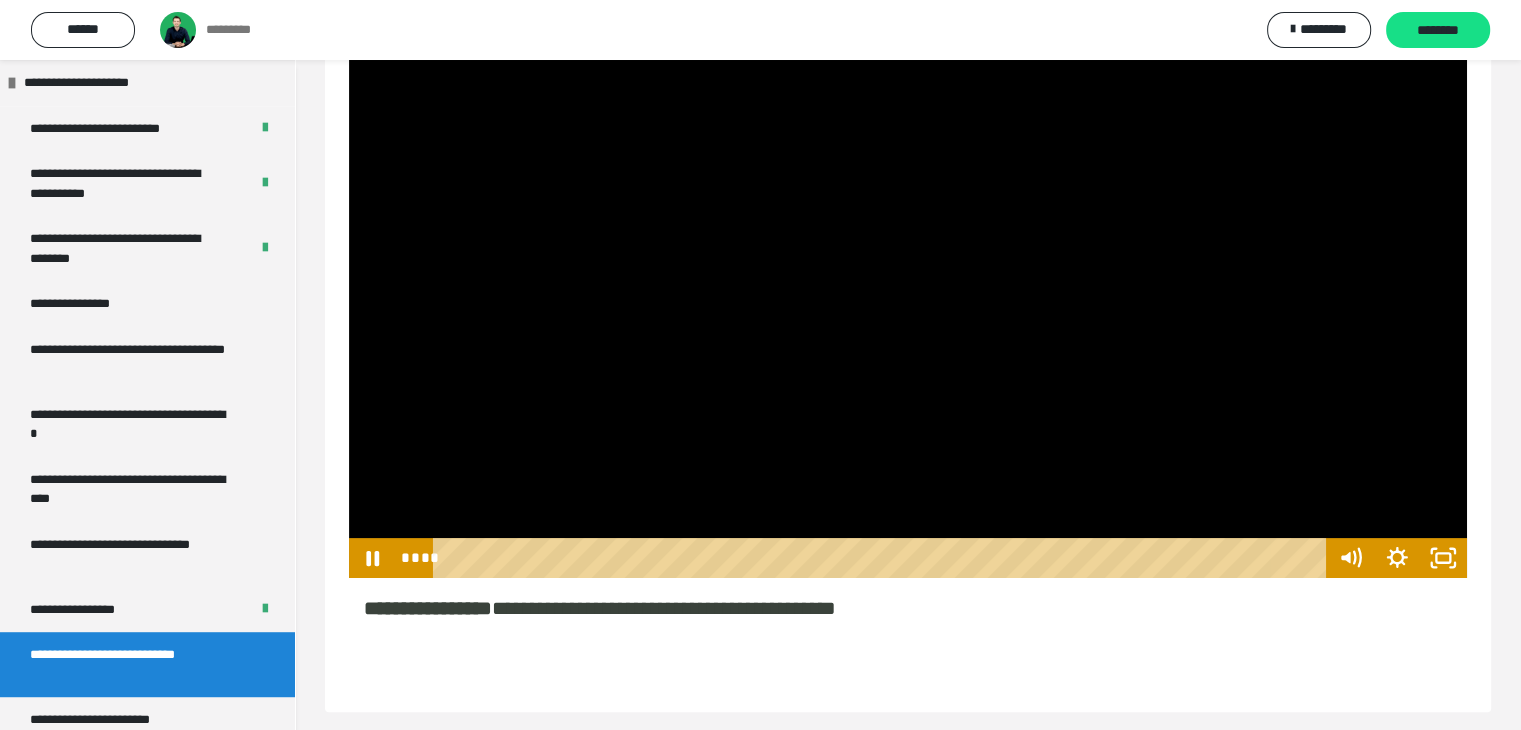 click at bounding box center [908, 264] 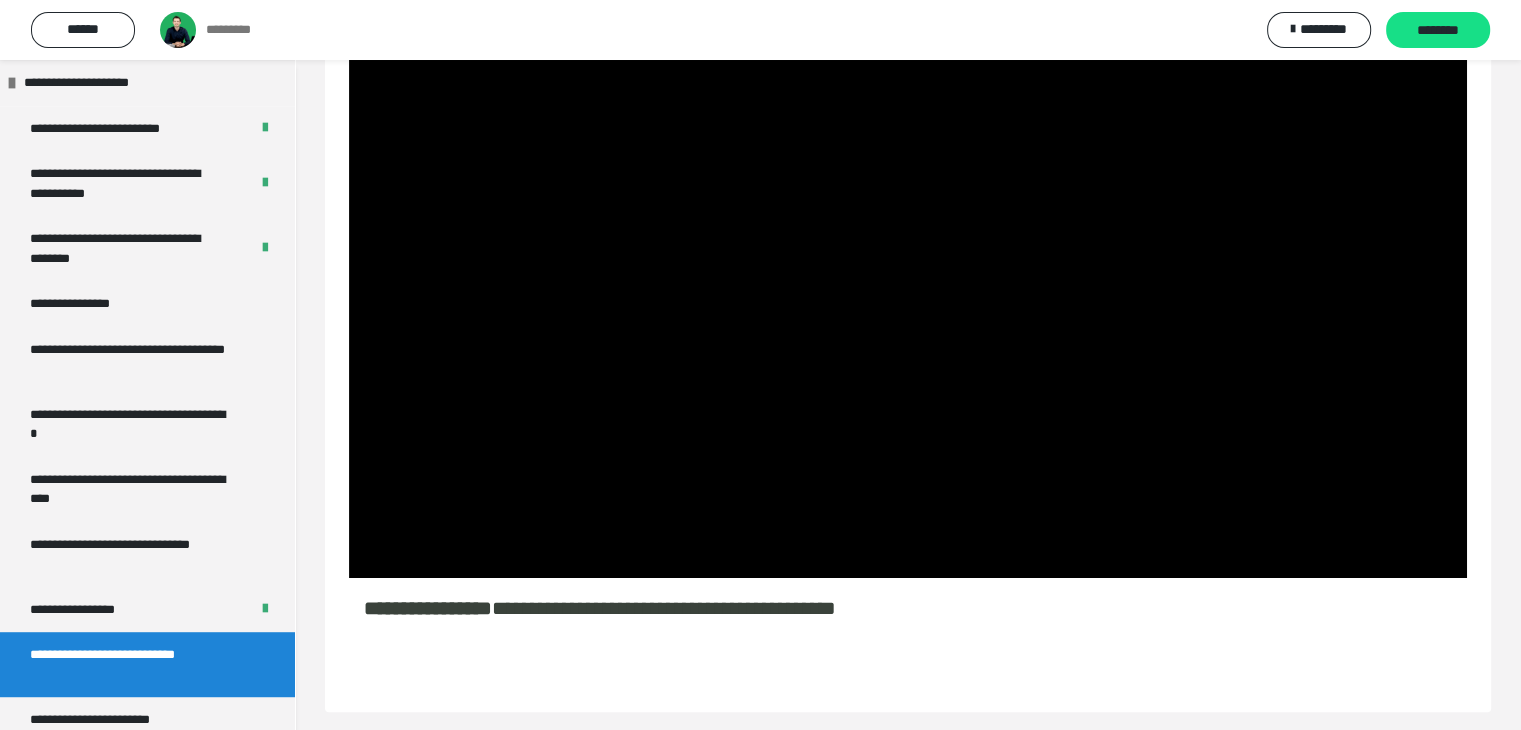 click at bounding box center (908, 264) 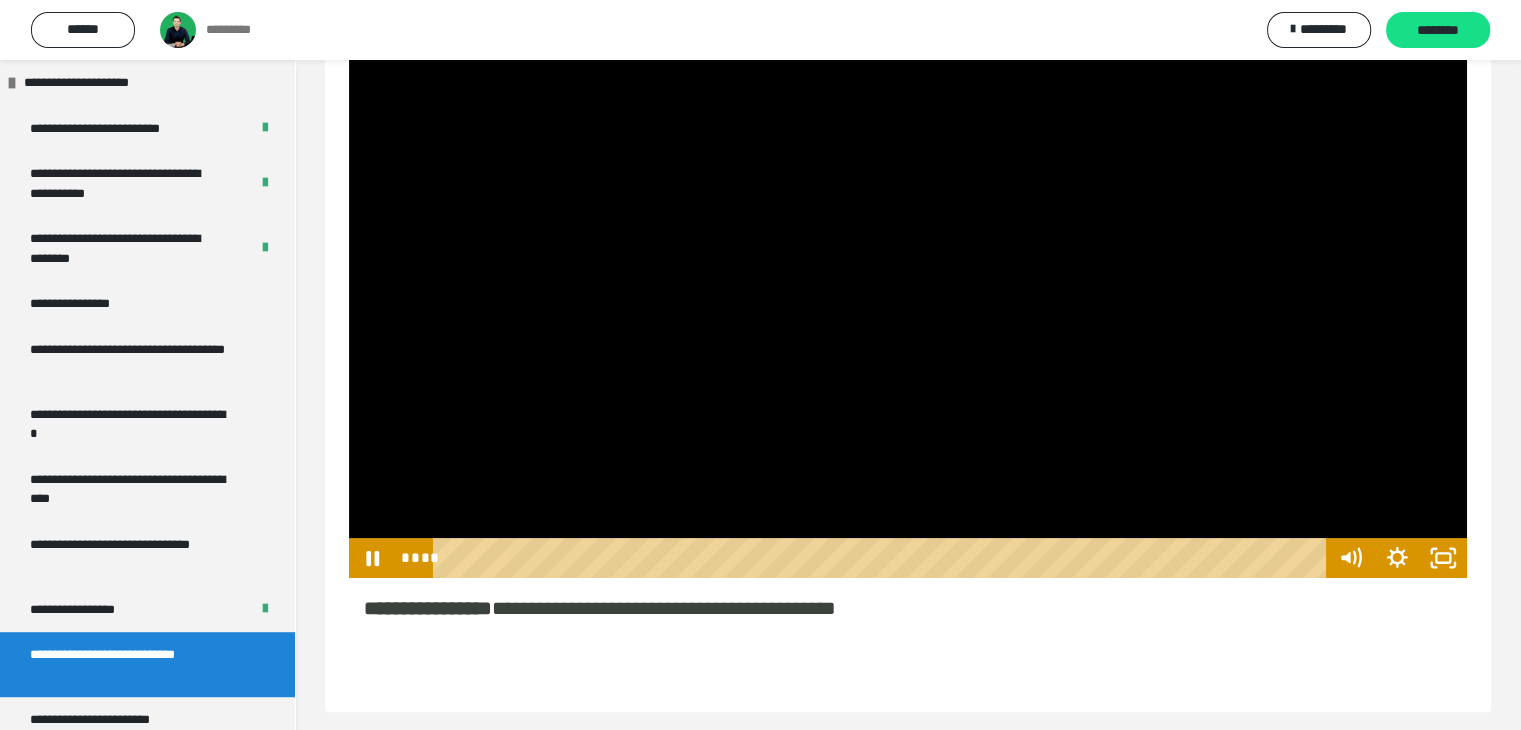 click at bounding box center (908, 264) 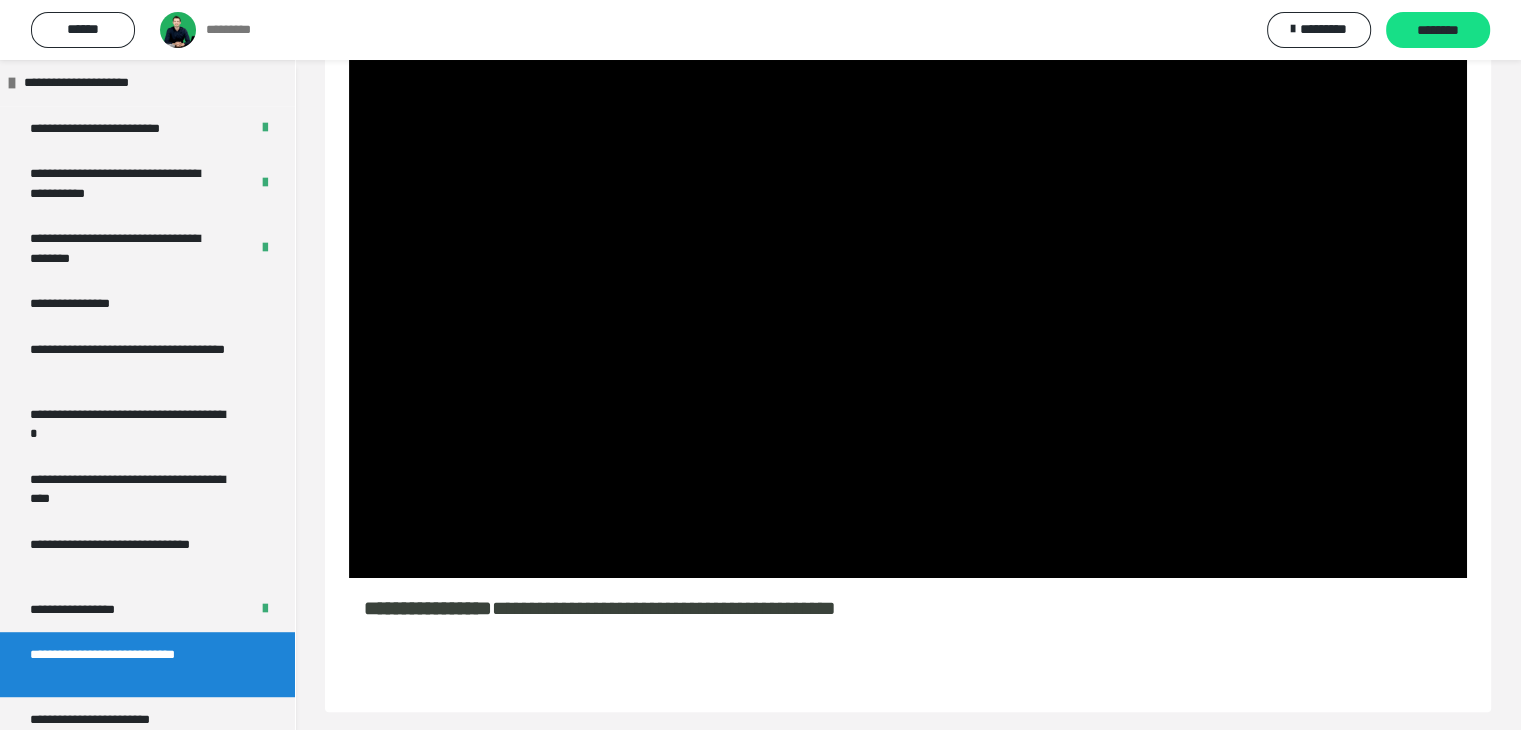 click at bounding box center [908, 264] 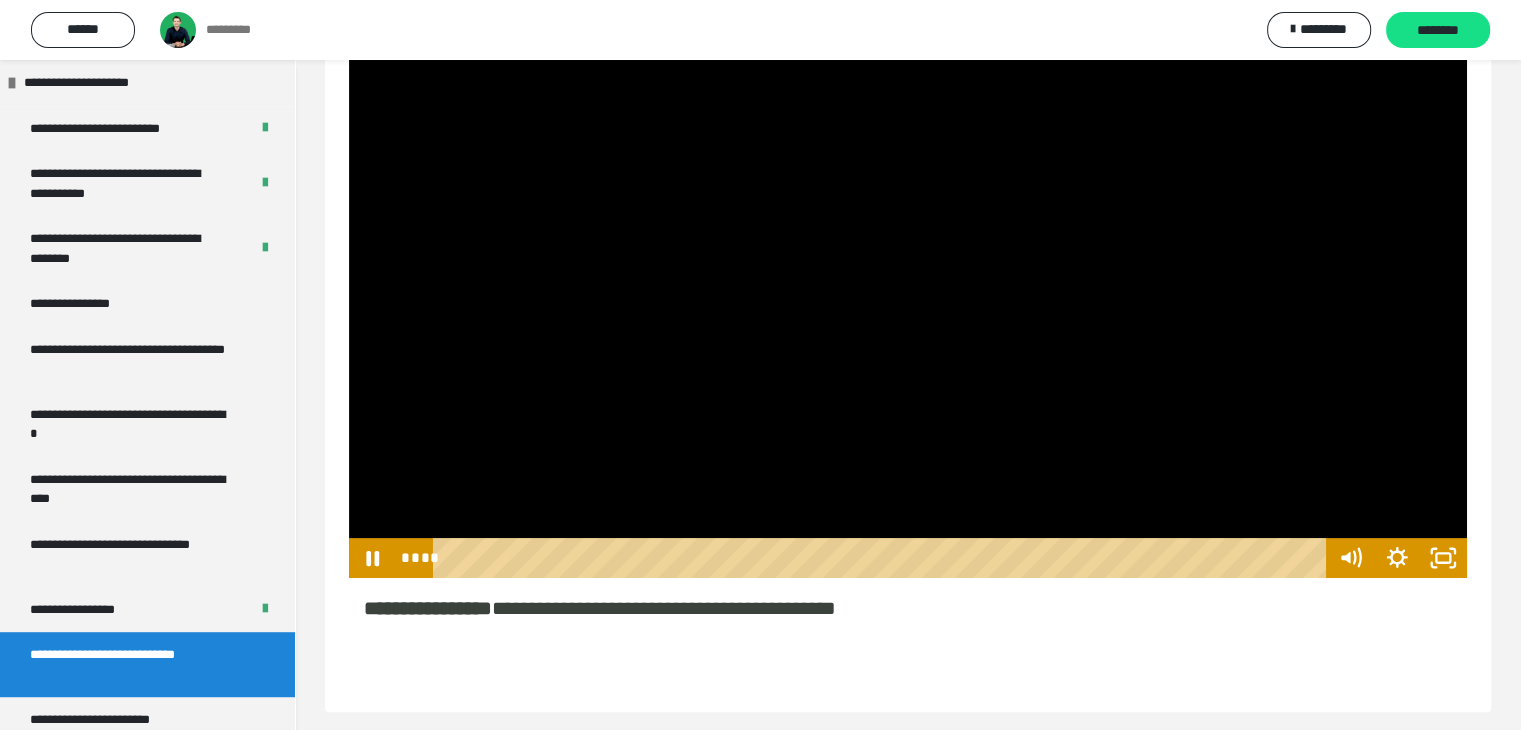 click at bounding box center [908, 264] 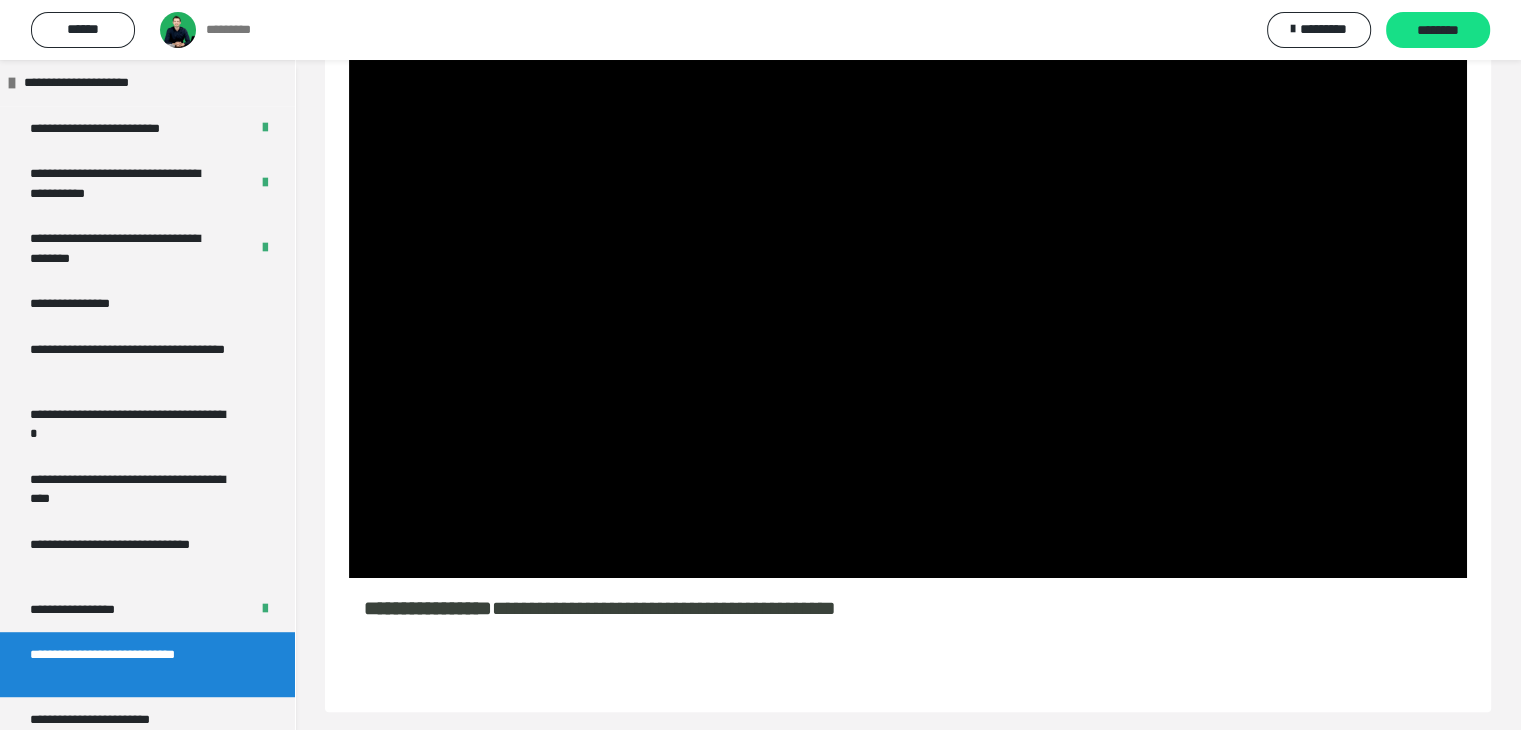 click at bounding box center [908, 264] 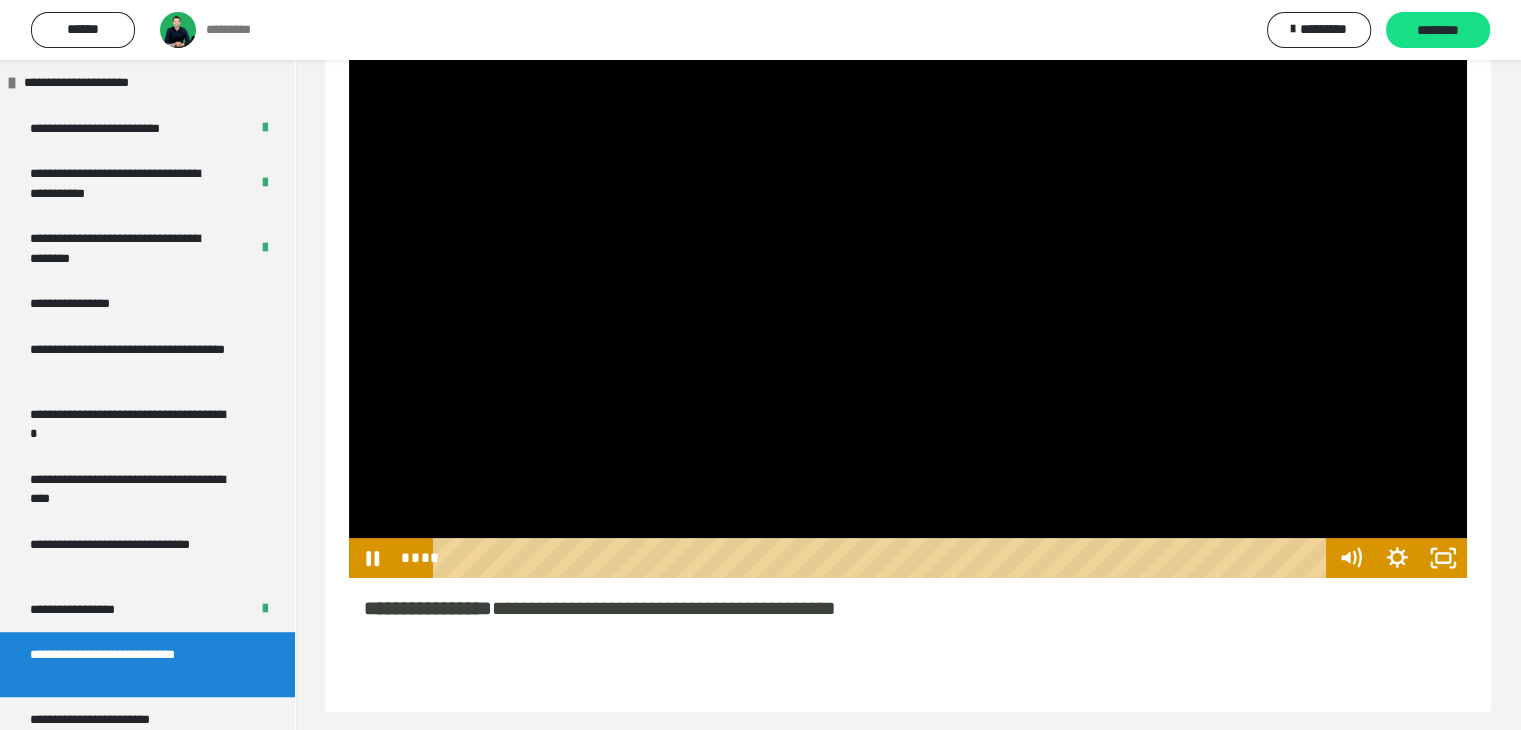 click at bounding box center (908, 264) 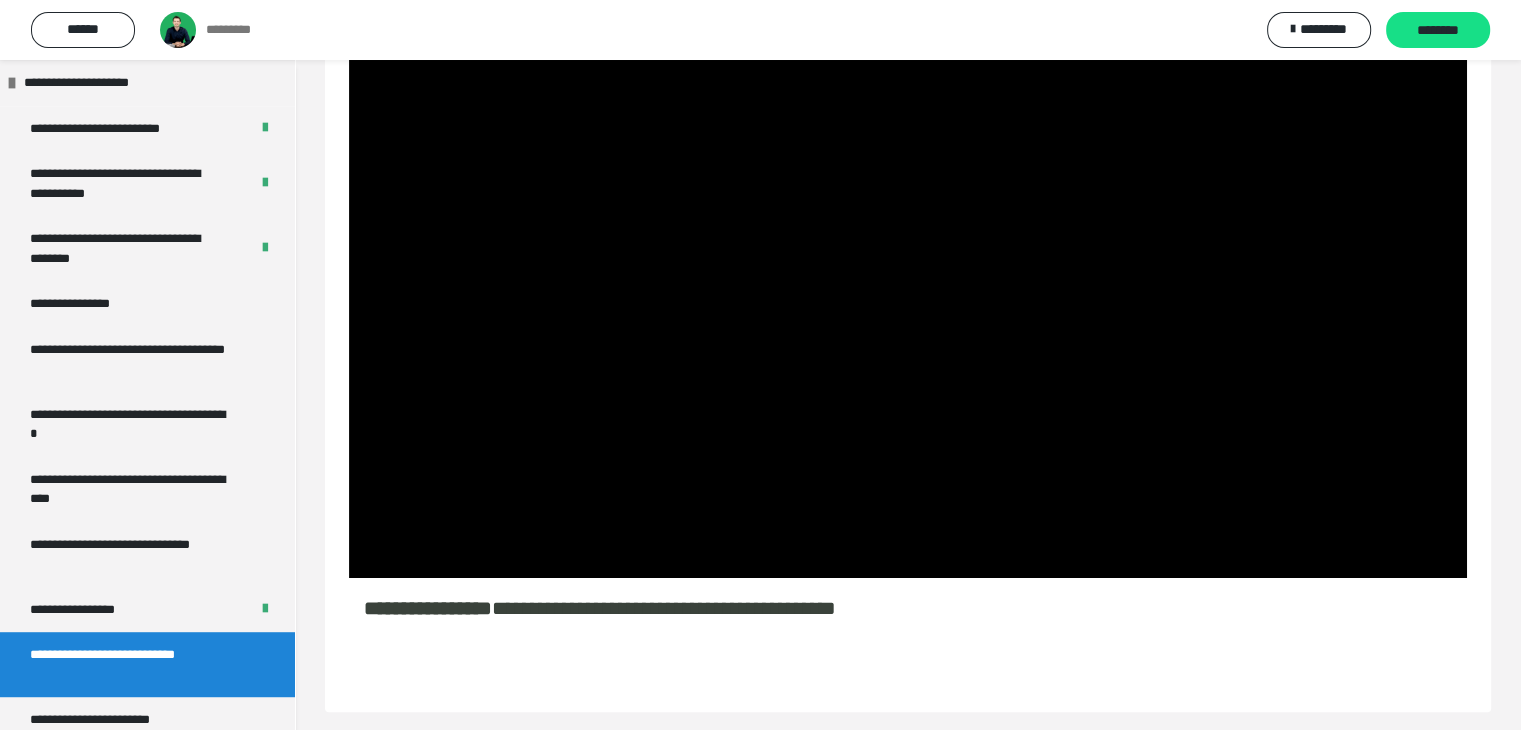 click at bounding box center [908, 264] 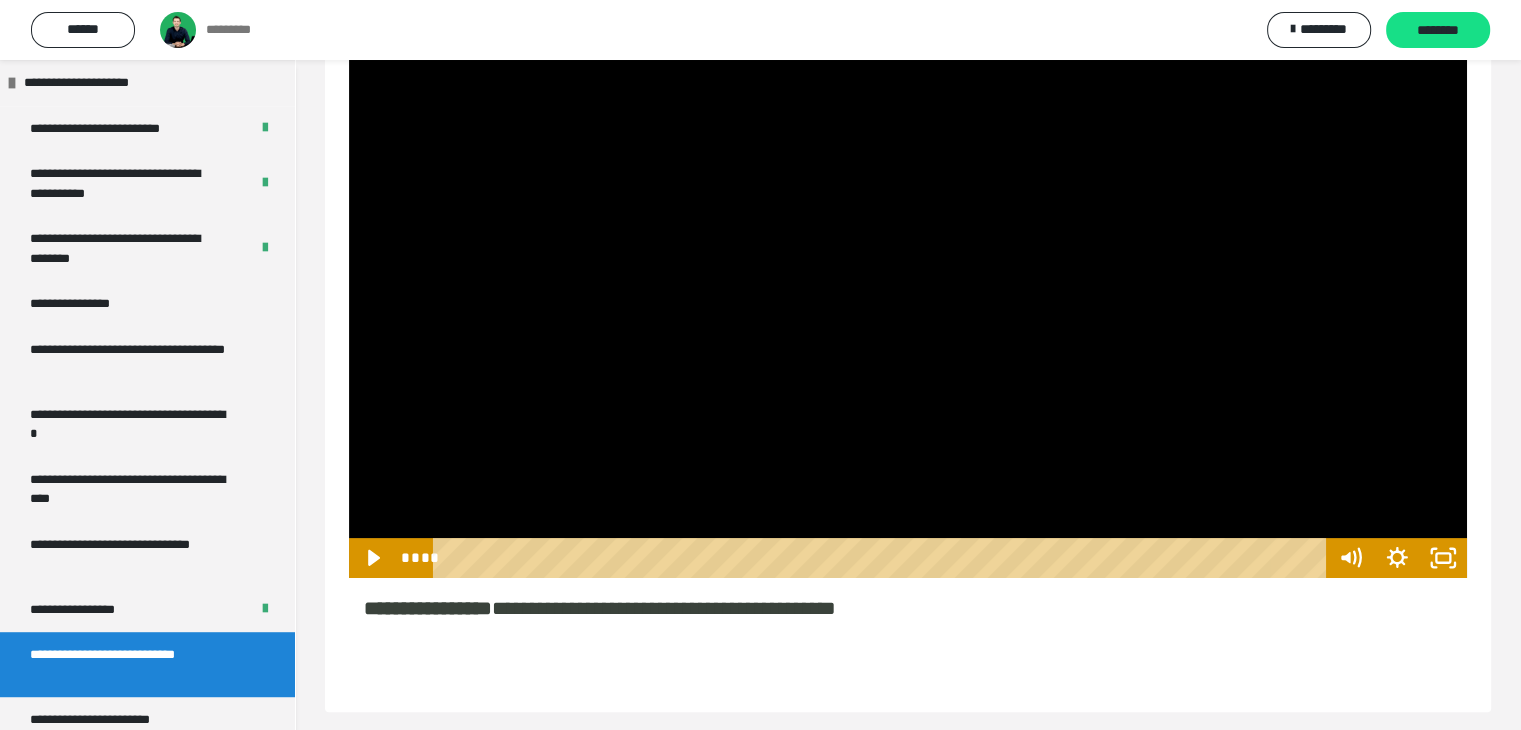 click at bounding box center [908, 264] 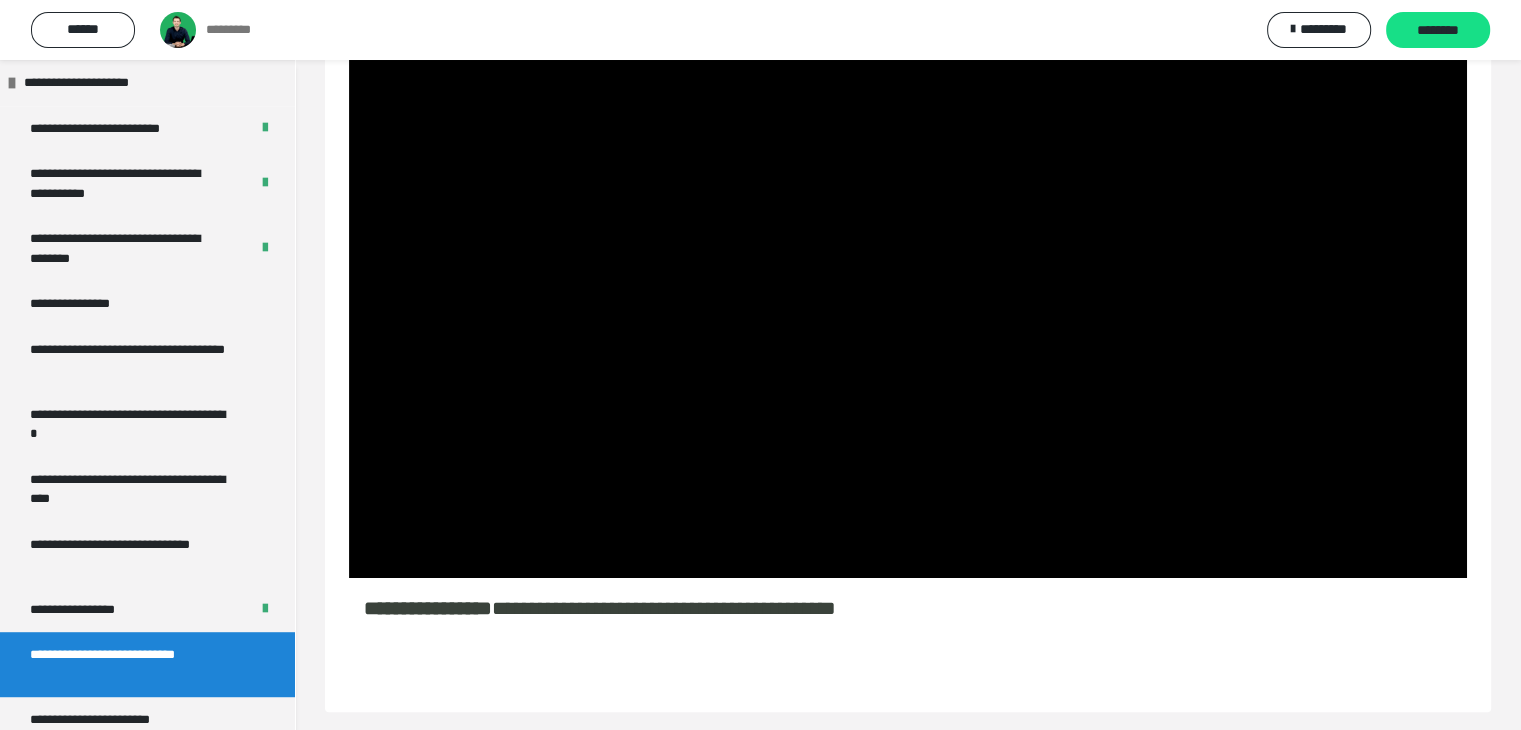 click on "**********" at bounding box center [132, 664] 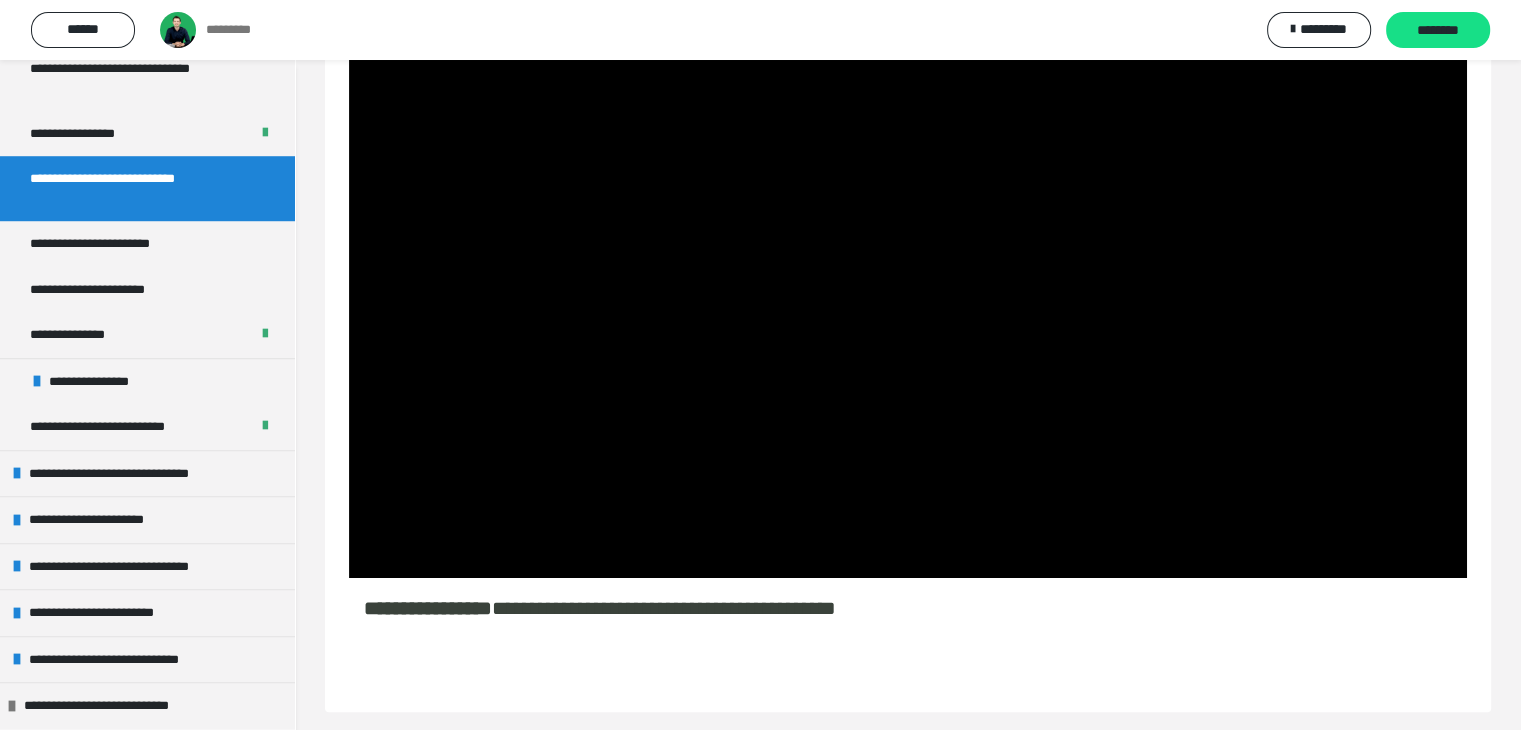 scroll, scrollTop: 1531, scrollLeft: 0, axis: vertical 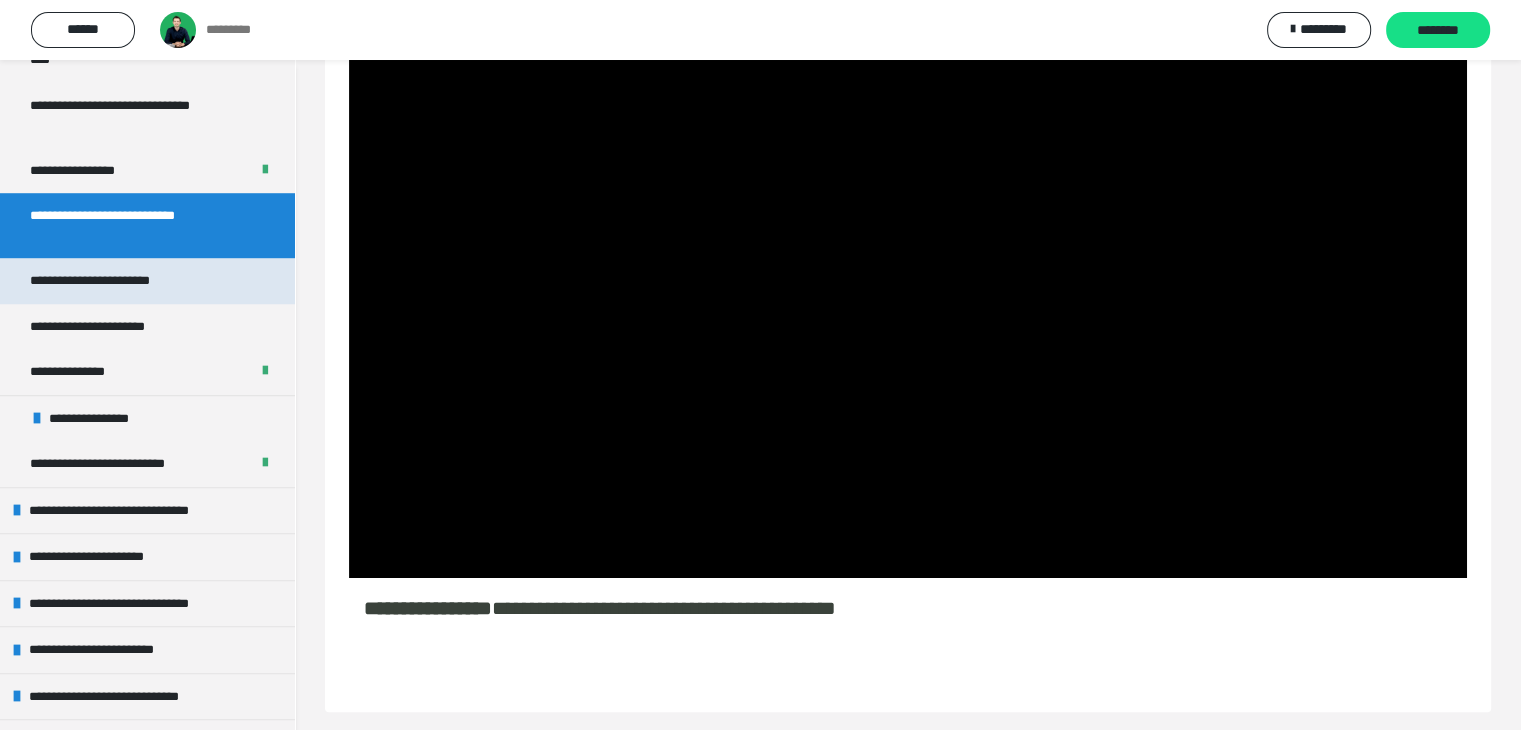 click on "**********" at bounding box center (124, 281) 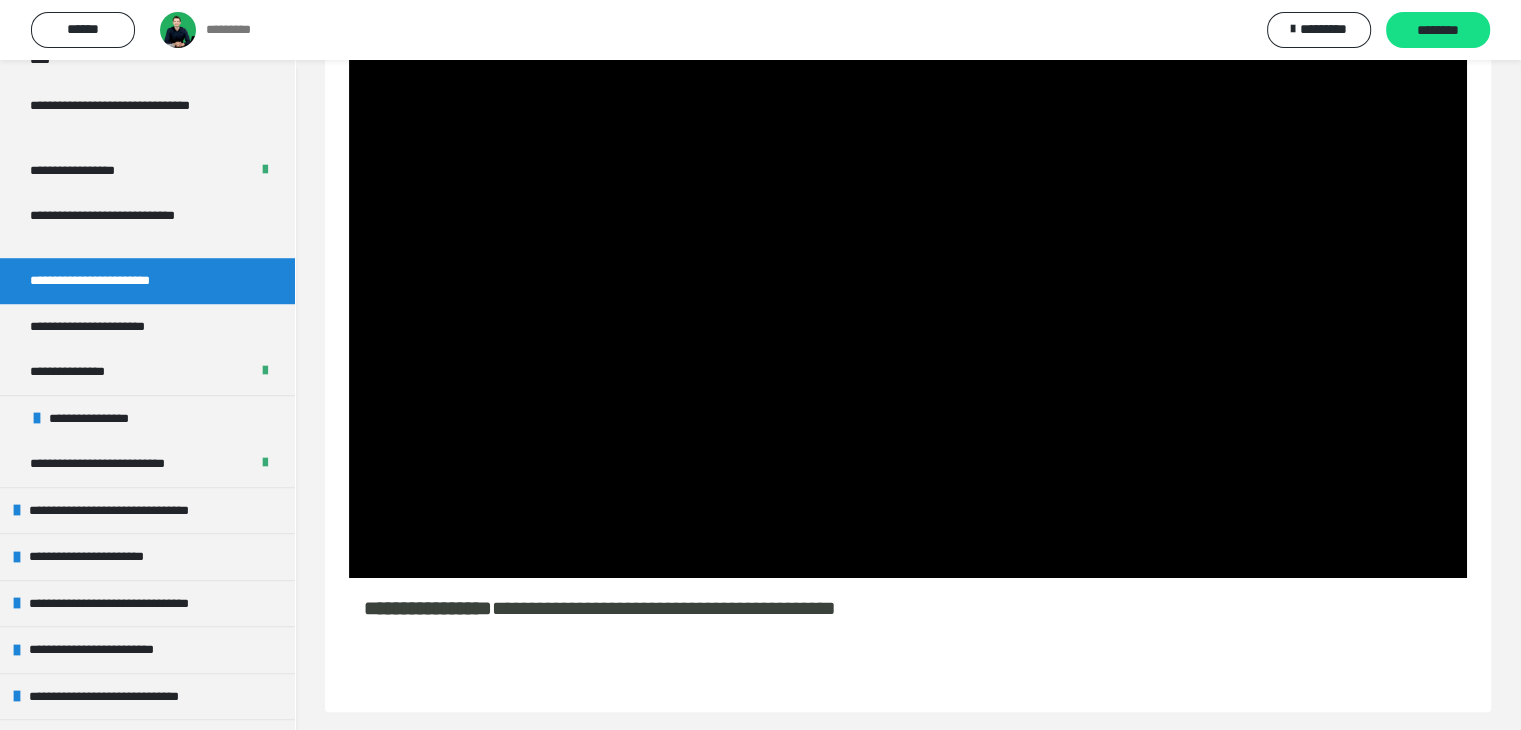 scroll, scrollTop: 60, scrollLeft: 0, axis: vertical 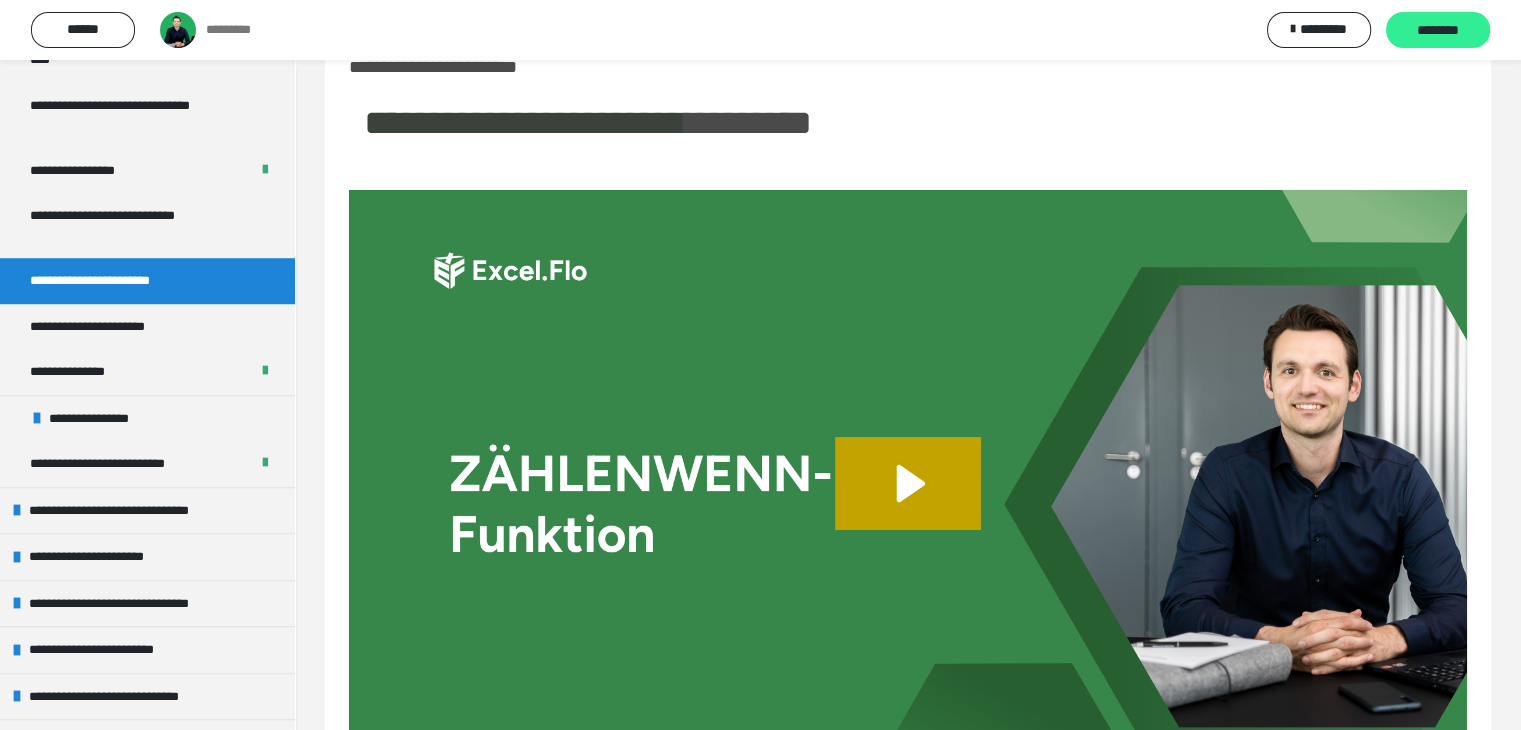 click on "********" at bounding box center [1438, 31] 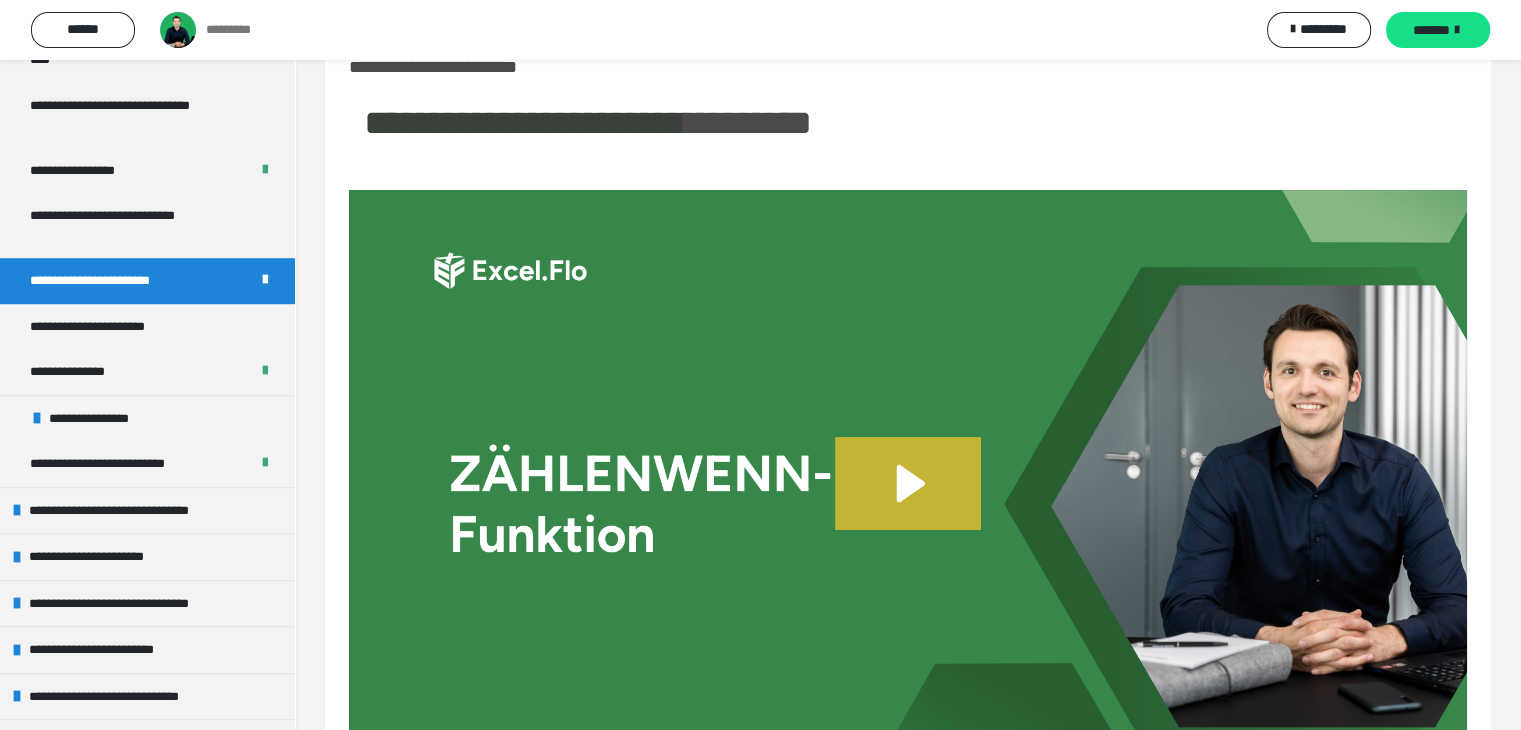 click 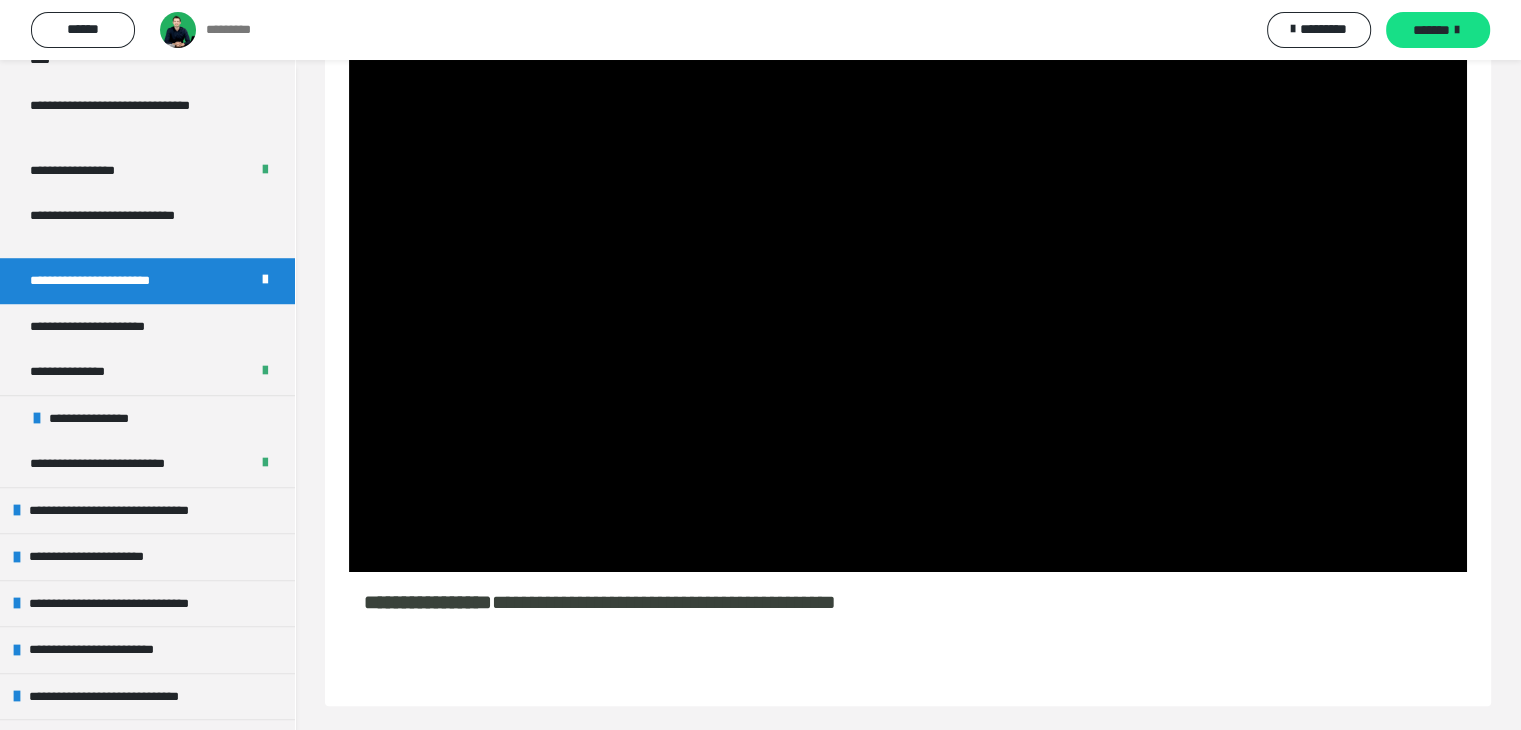 scroll, scrollTop: 312, scrollLeft: 0, axis: vertical 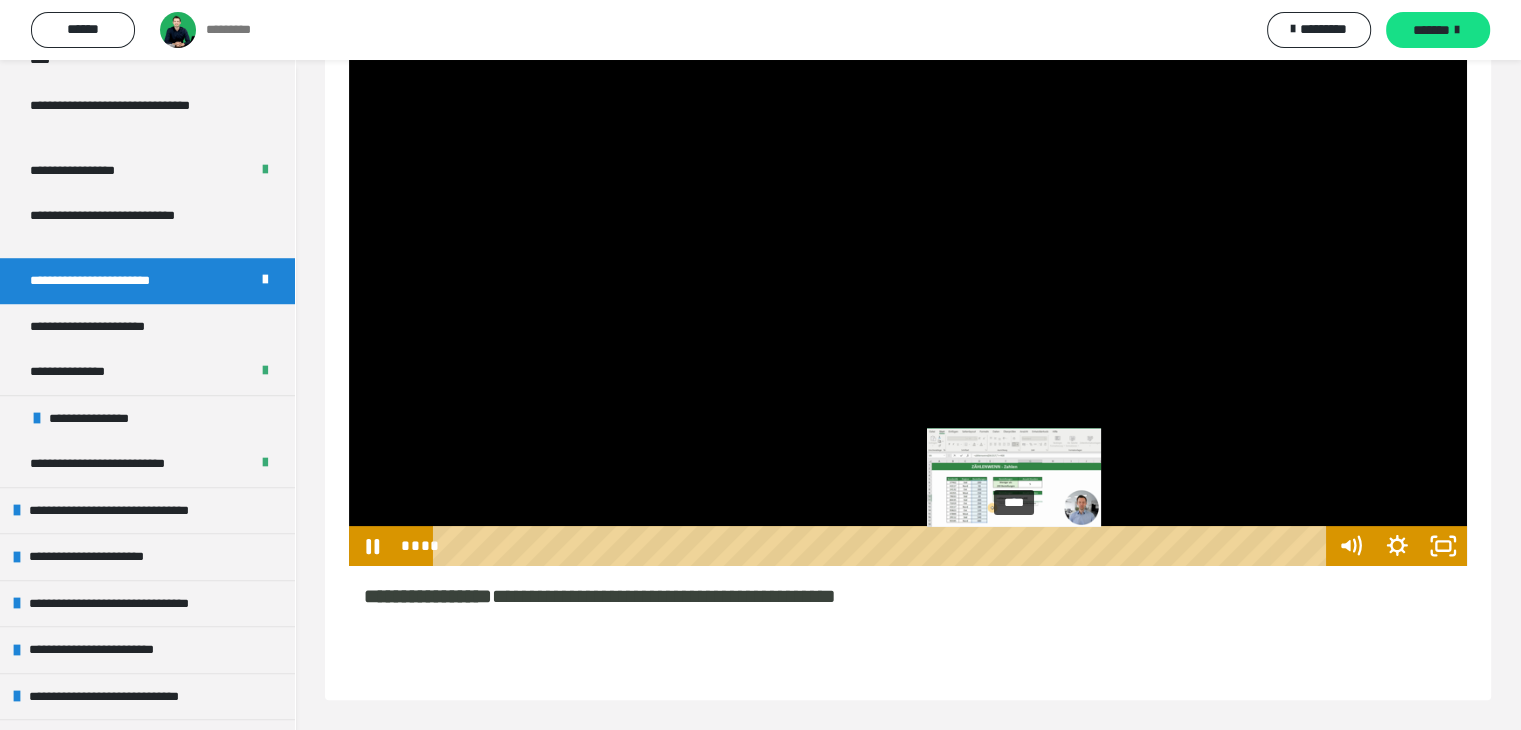 drag, startPoint x: 1097, startPoint y: 540, endPoint x: 1012, endPoint y: 541, distance: 85.00588 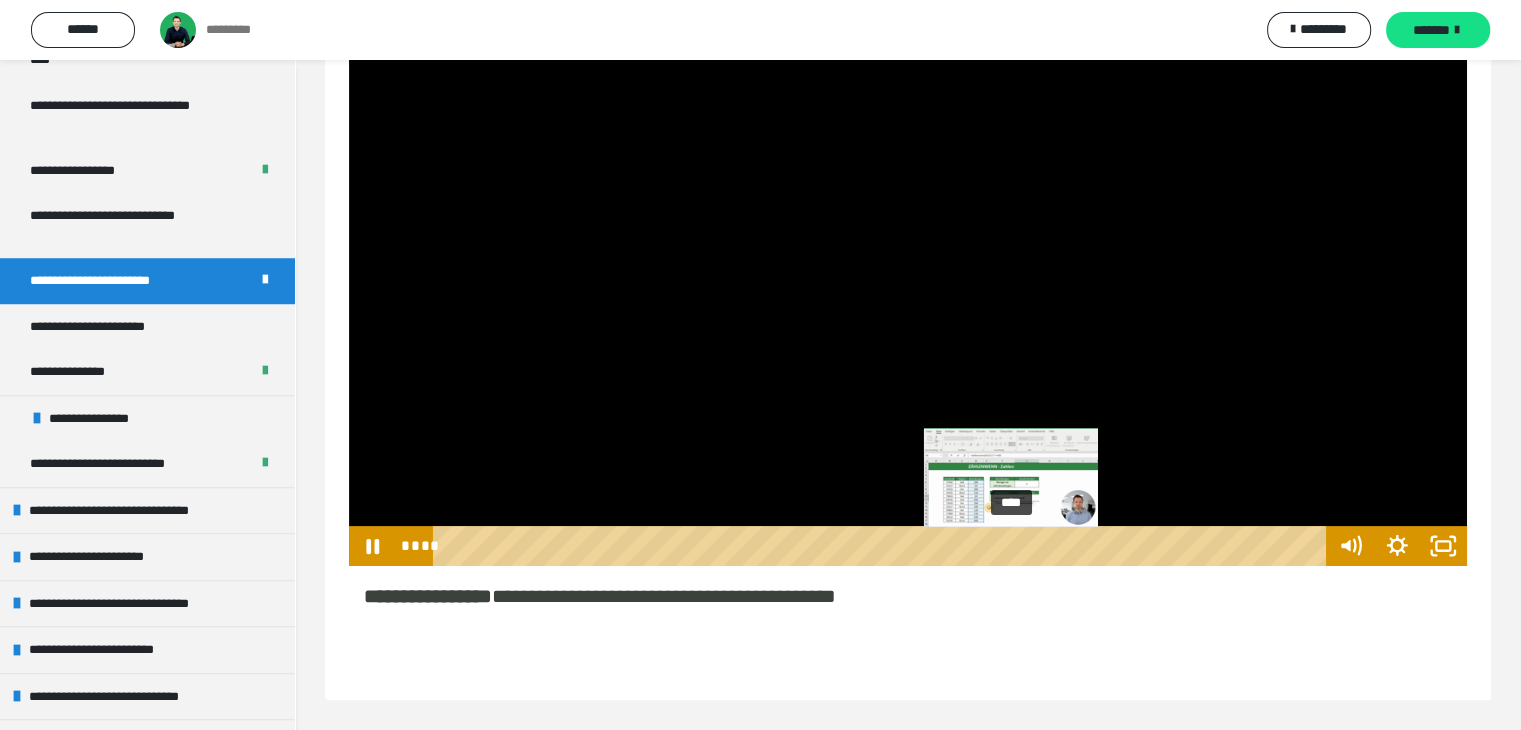 click at bounding box center [1011, 546] 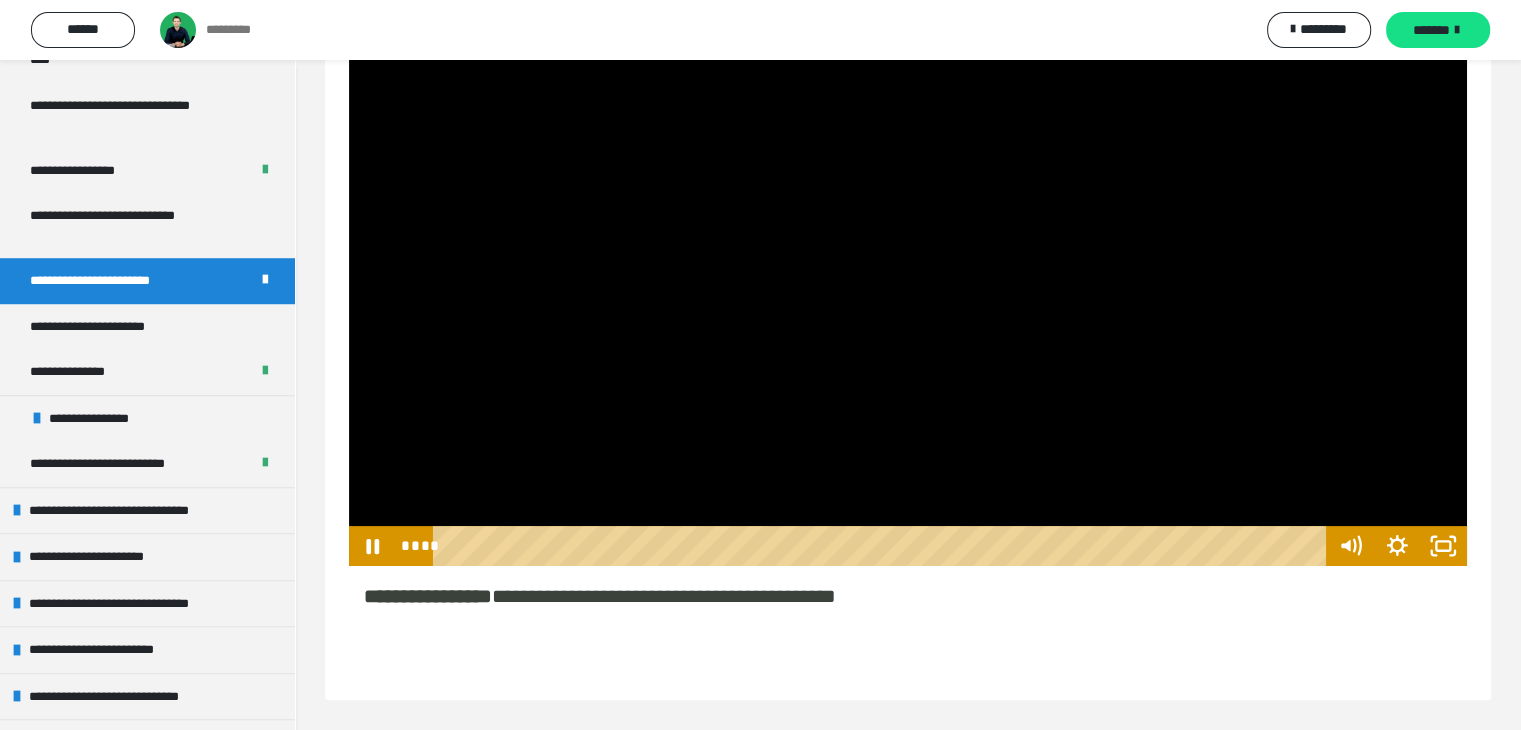 drag, startPoint x: 1016, startPoint y: 545, endPoint x: 403, endPoint y: 569, distance: 613.46967 